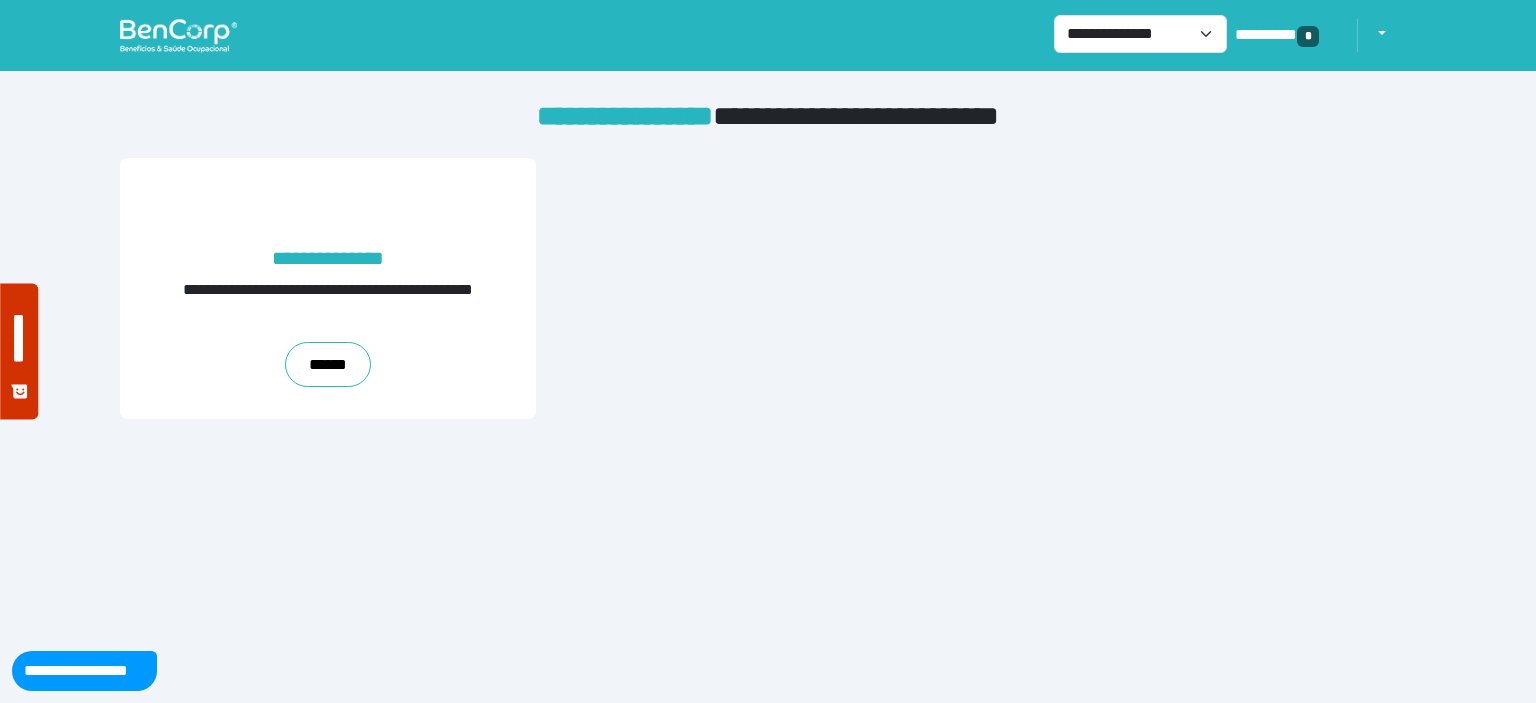 scroll, scrollTop: 0, scrollLeft: 0, axis: both 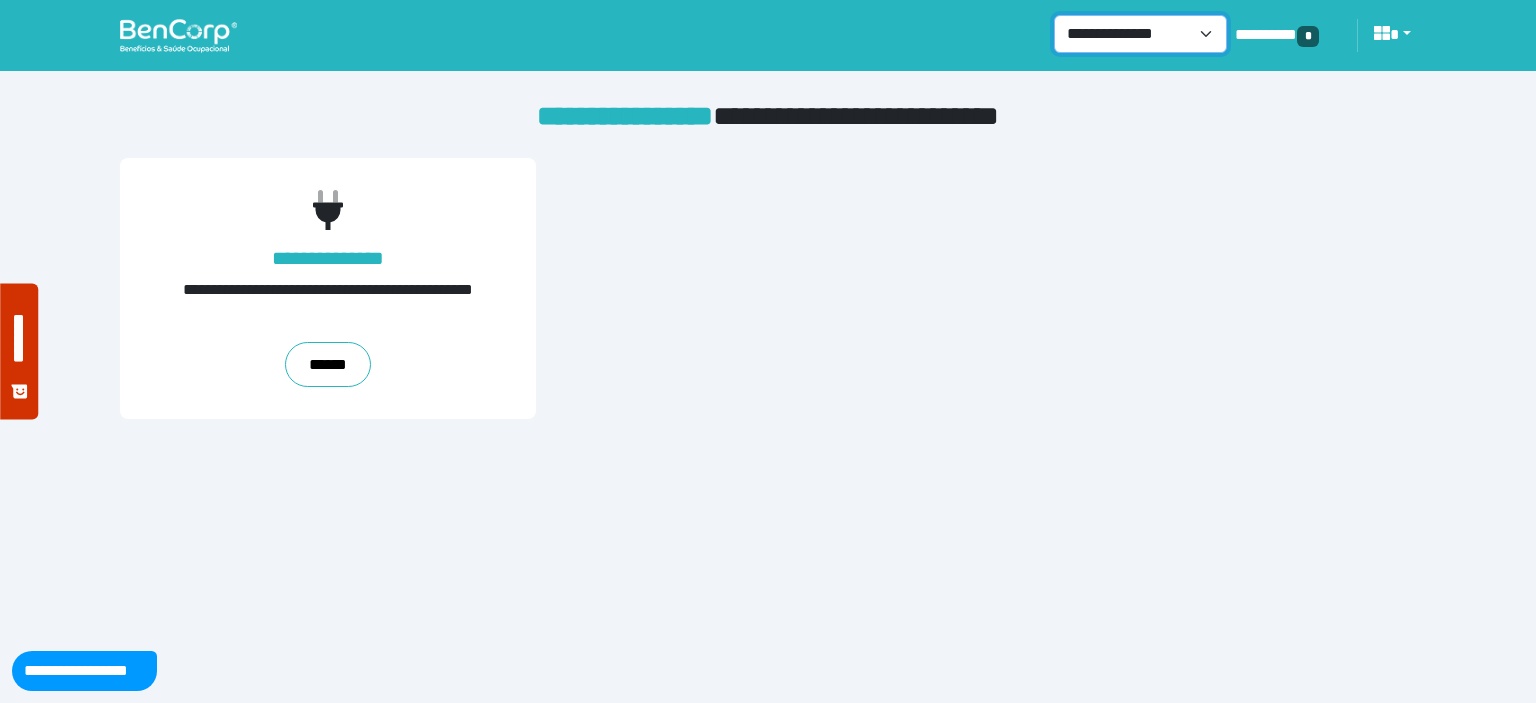 click on "**********" at bounding box center [1140, 34] 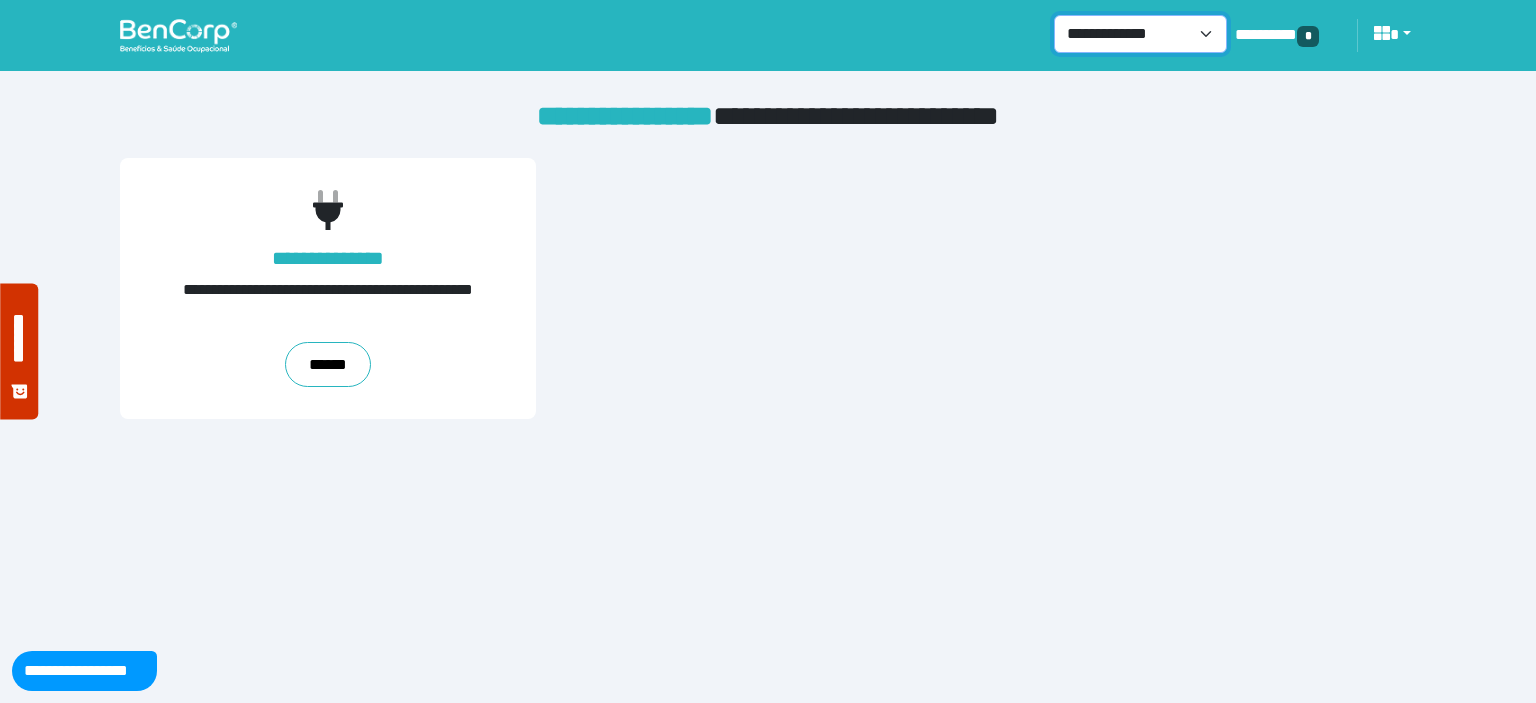 click on "**********" at bounding box center (1140, 34) 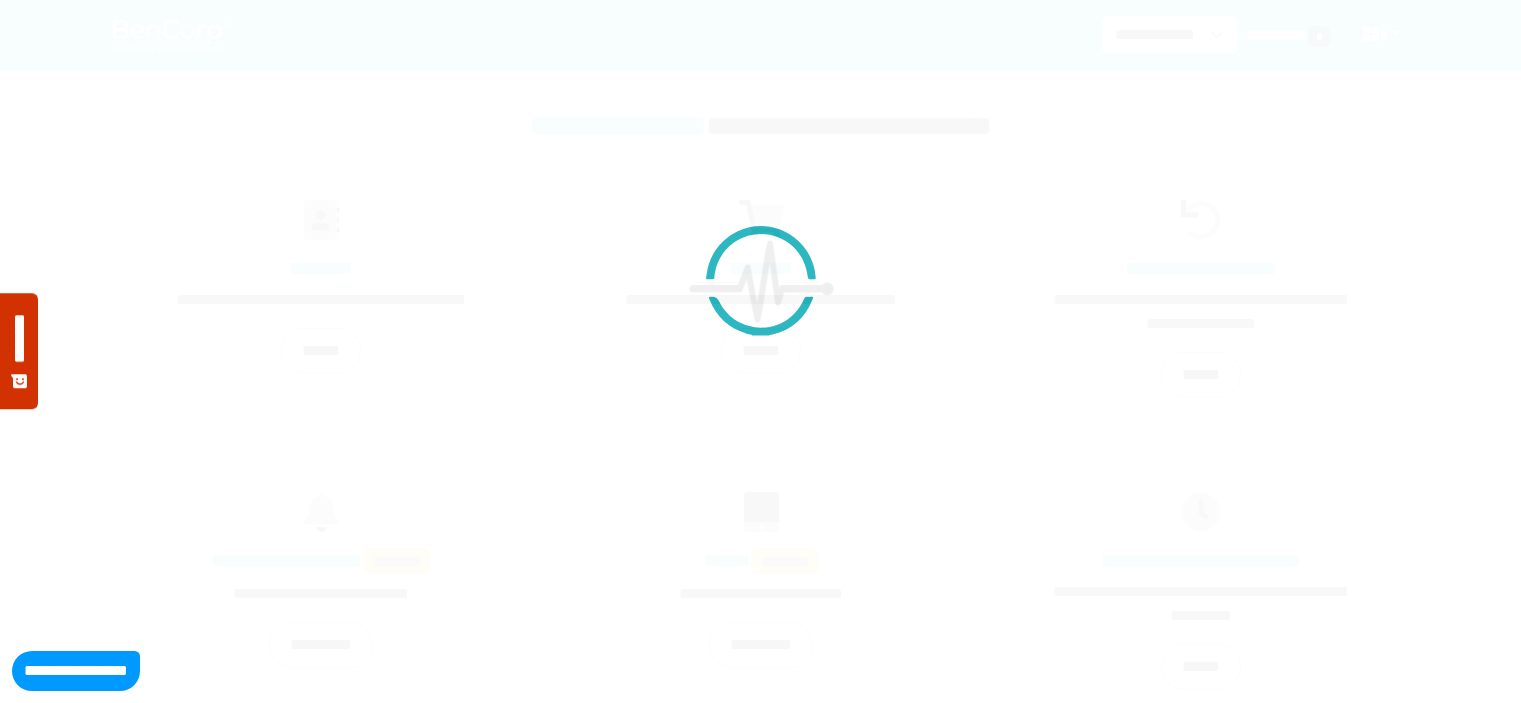 scroll, scrollTop: 0, scrollLeft: 0, axis: both 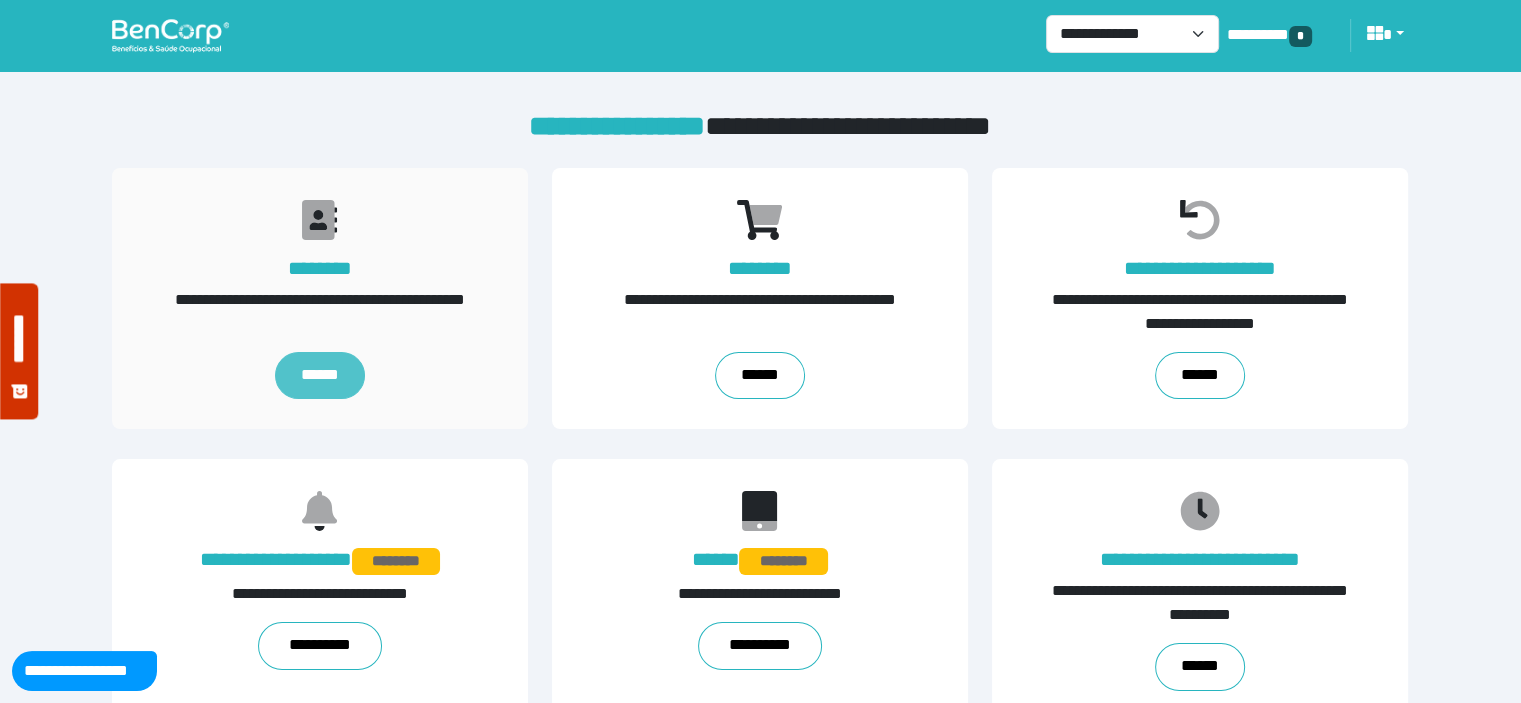 click on "******" at bounding box center [320, 376] 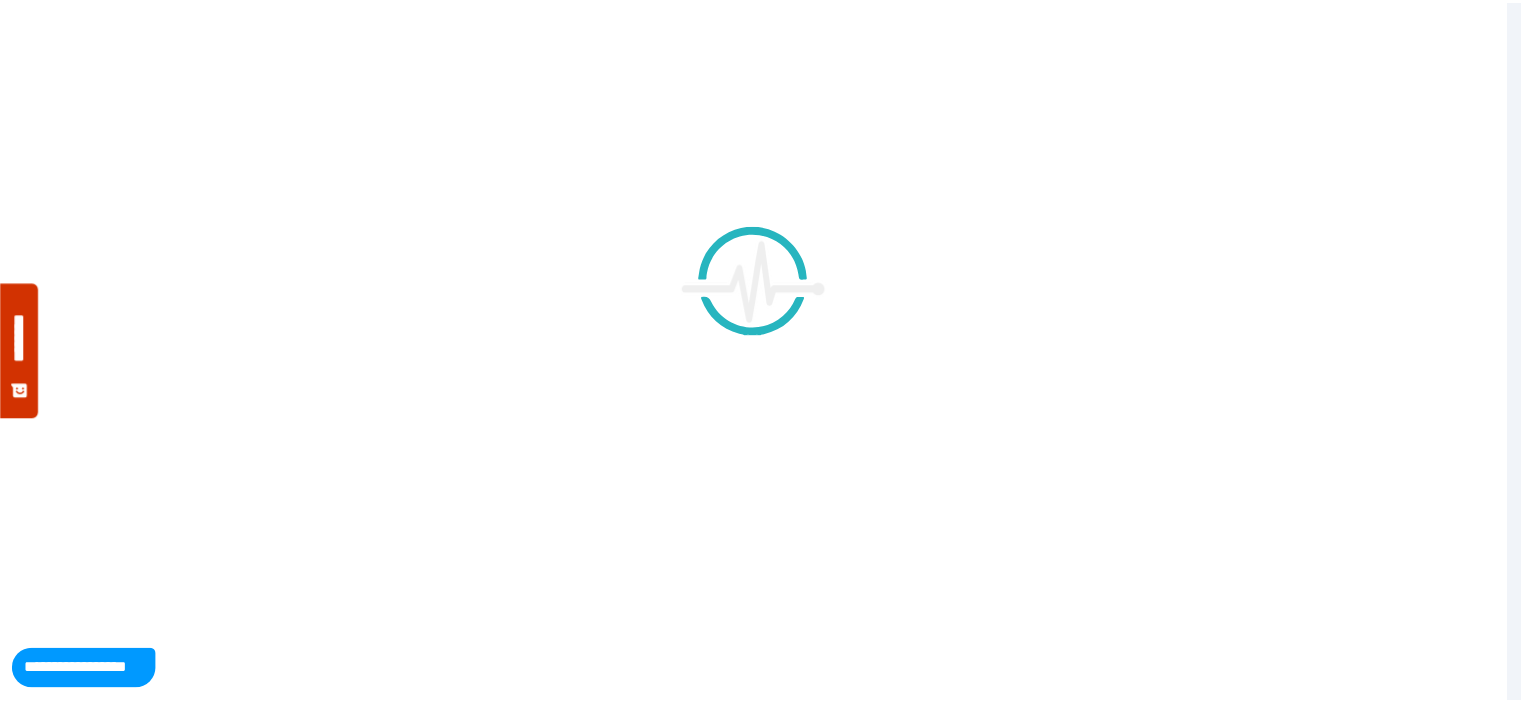 scroll, scrollTop: 0, scrollLeft: 0, axis: both 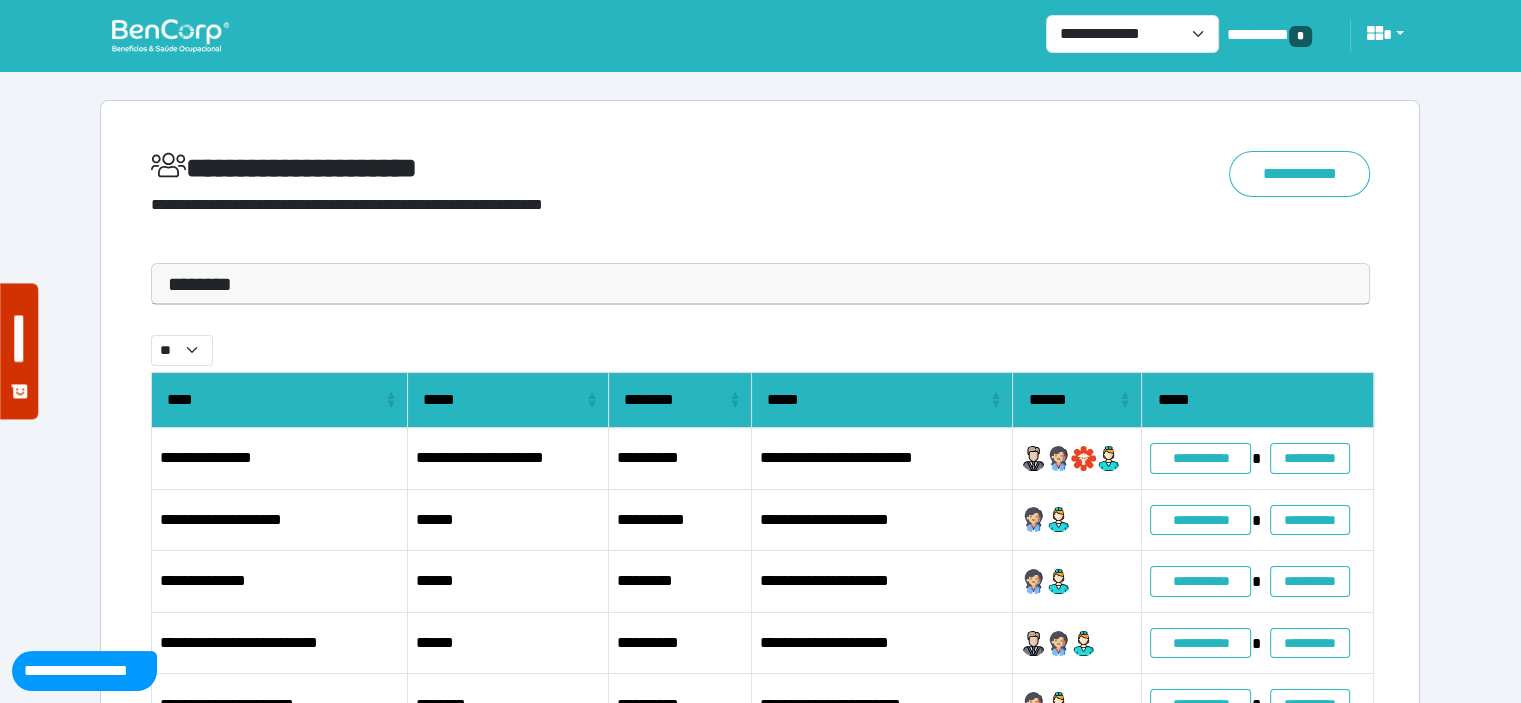 click at bounding box center (170, 35) 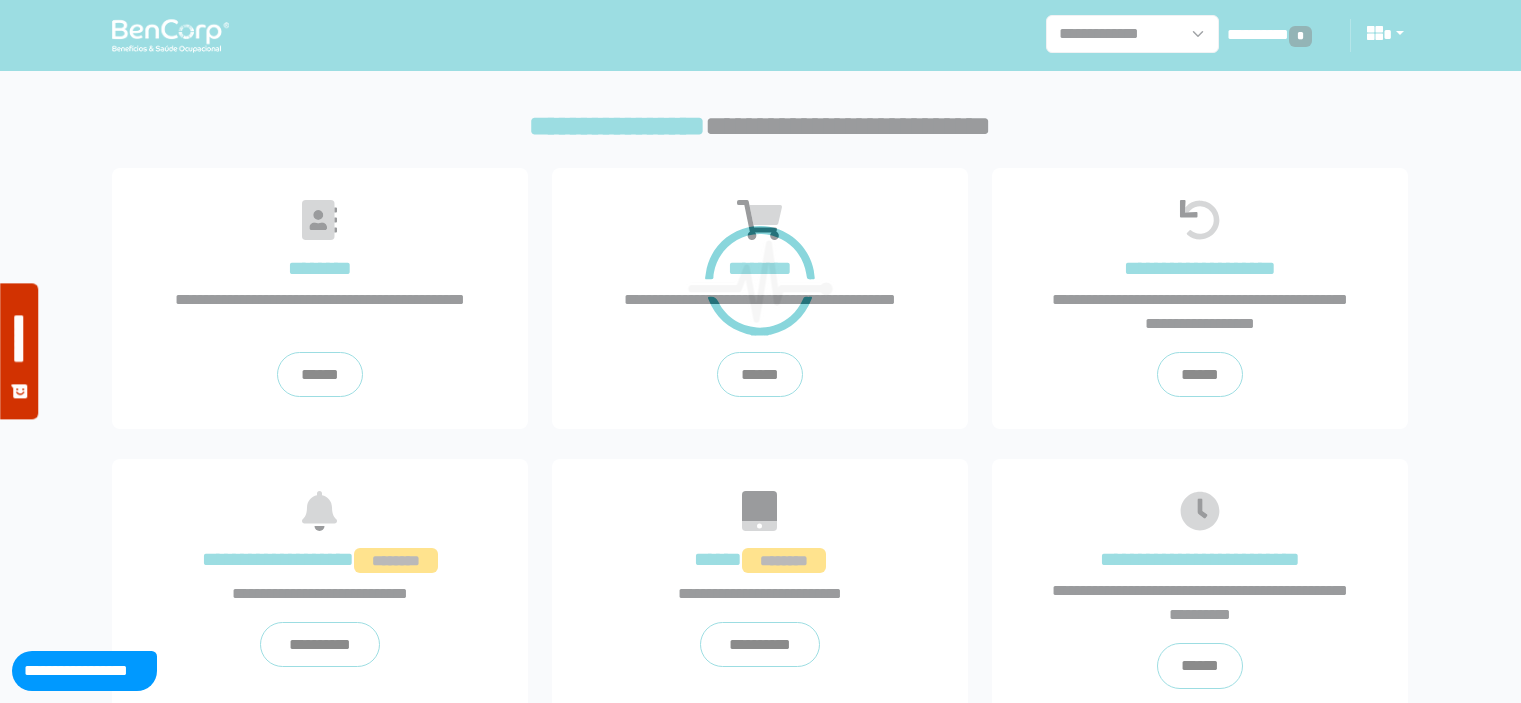 scroll, scrollTop: 0, scrollLeft: 0, axis: both 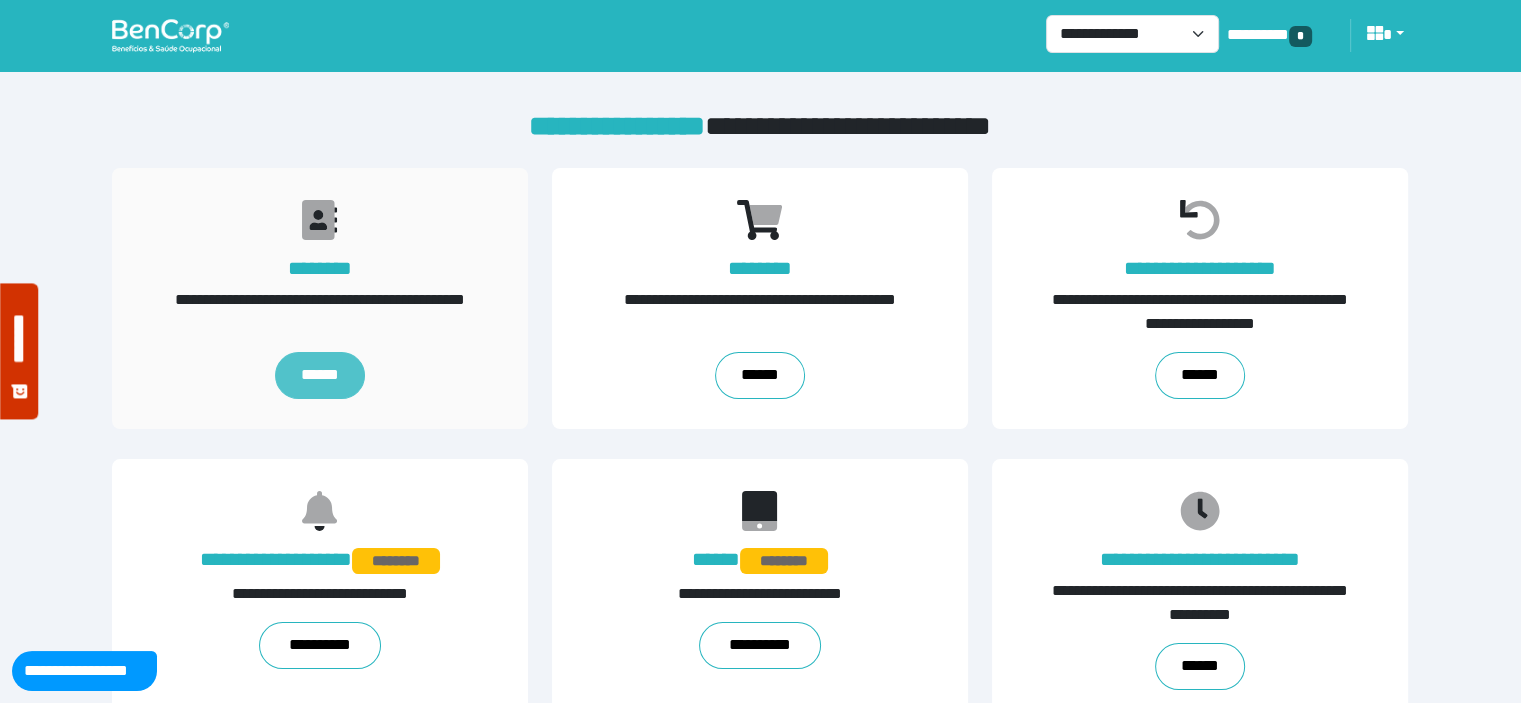 click on "******" at bounding box center (320, 375) 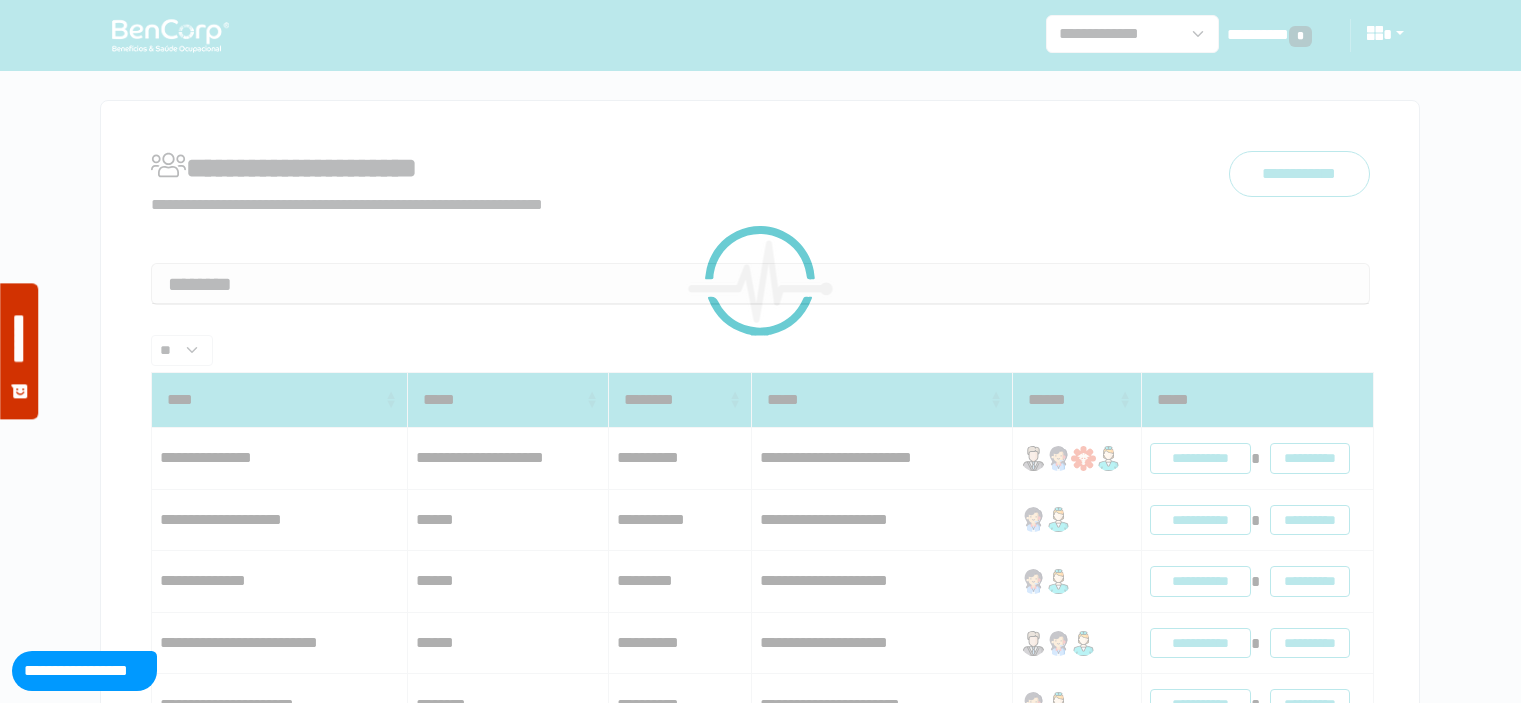 scroll, scrollTop: 0, scrollLeft: 0, axis: both 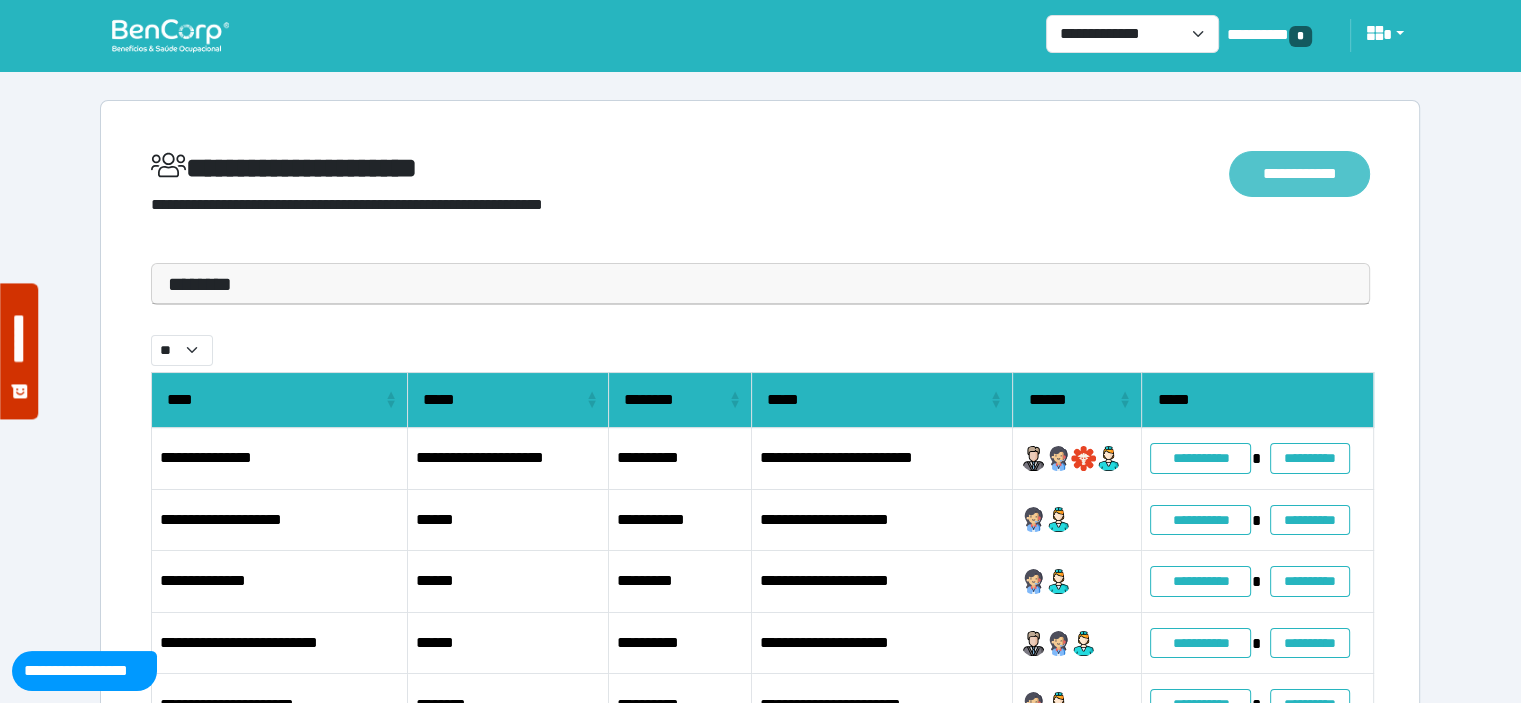 click on "**********" at bounding box center [1299, 174] 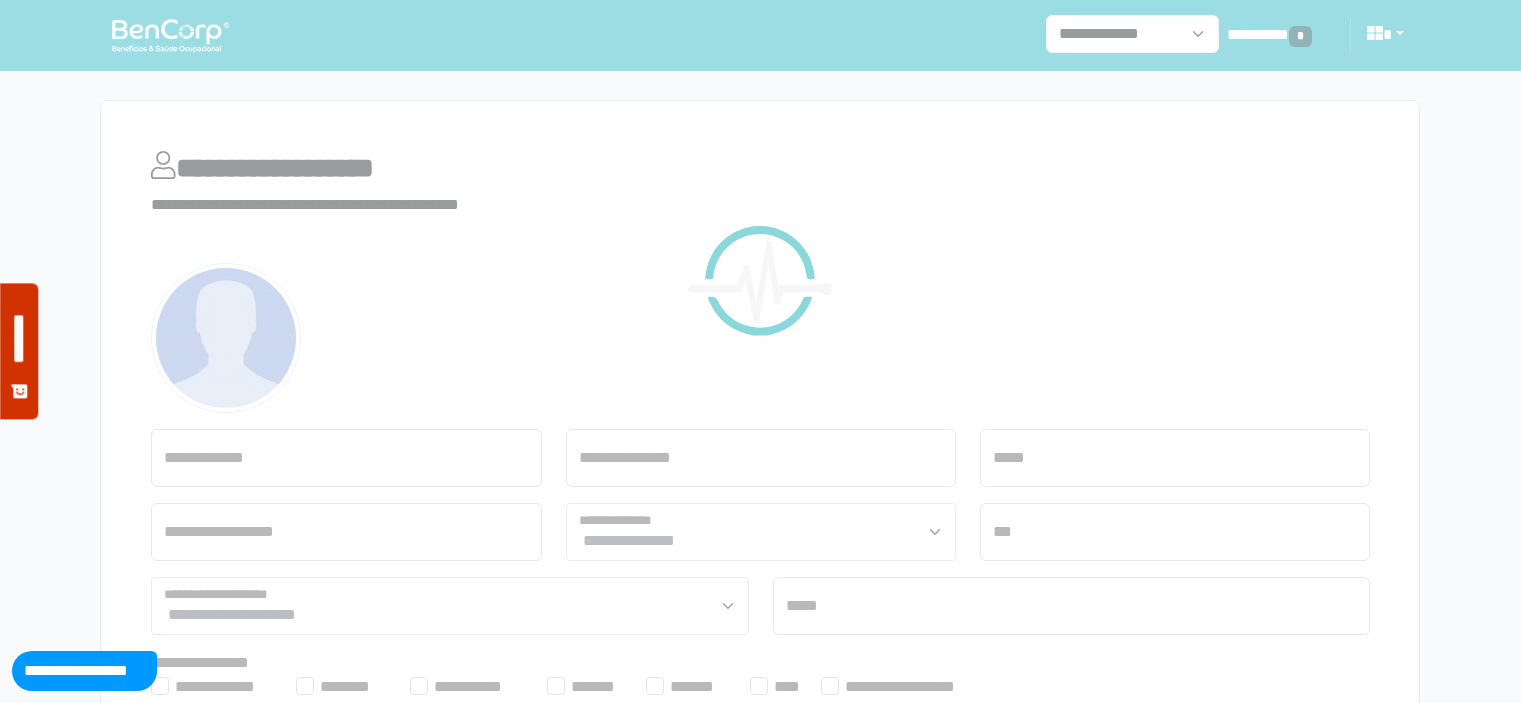 scroll, scrollTop: 0, scrollLeft: 0, axis: both 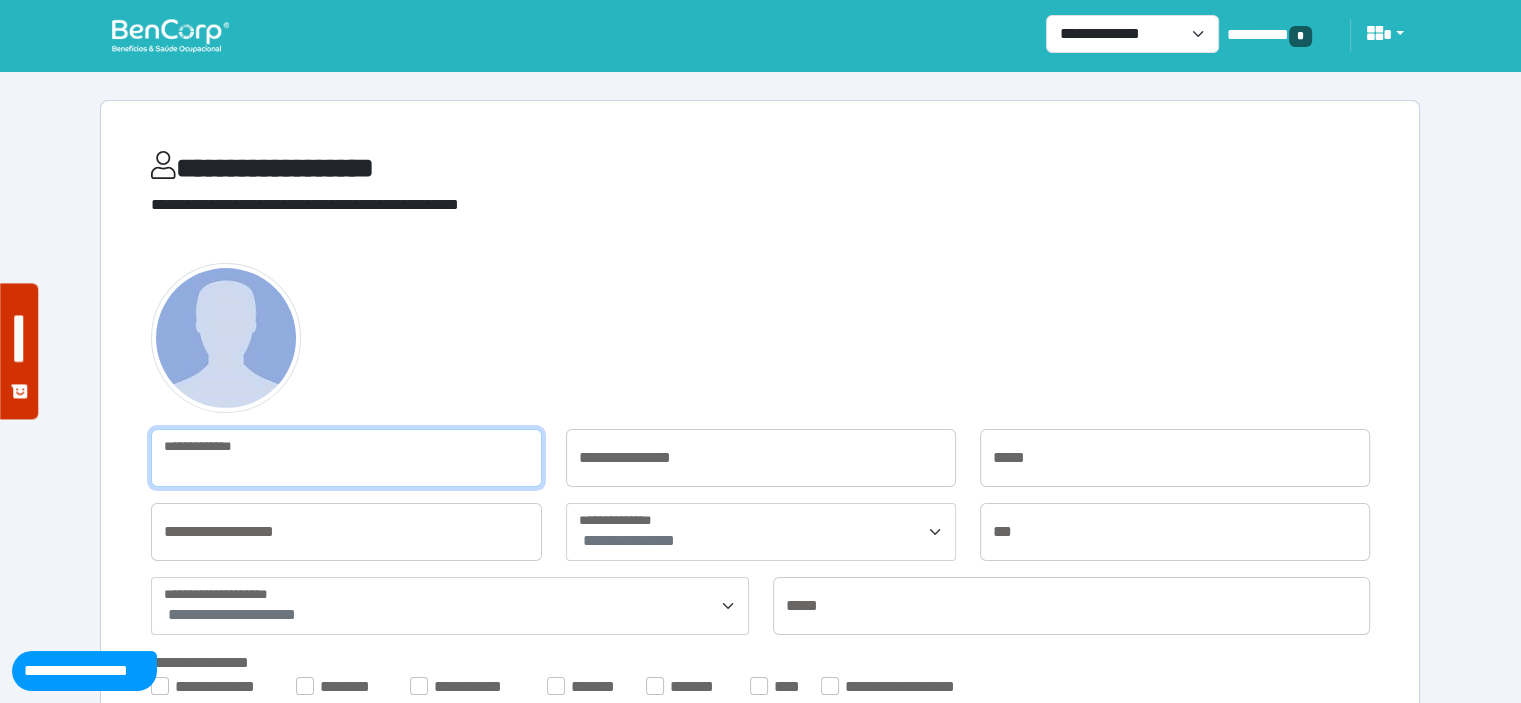 click at bounding box center [346, 458] 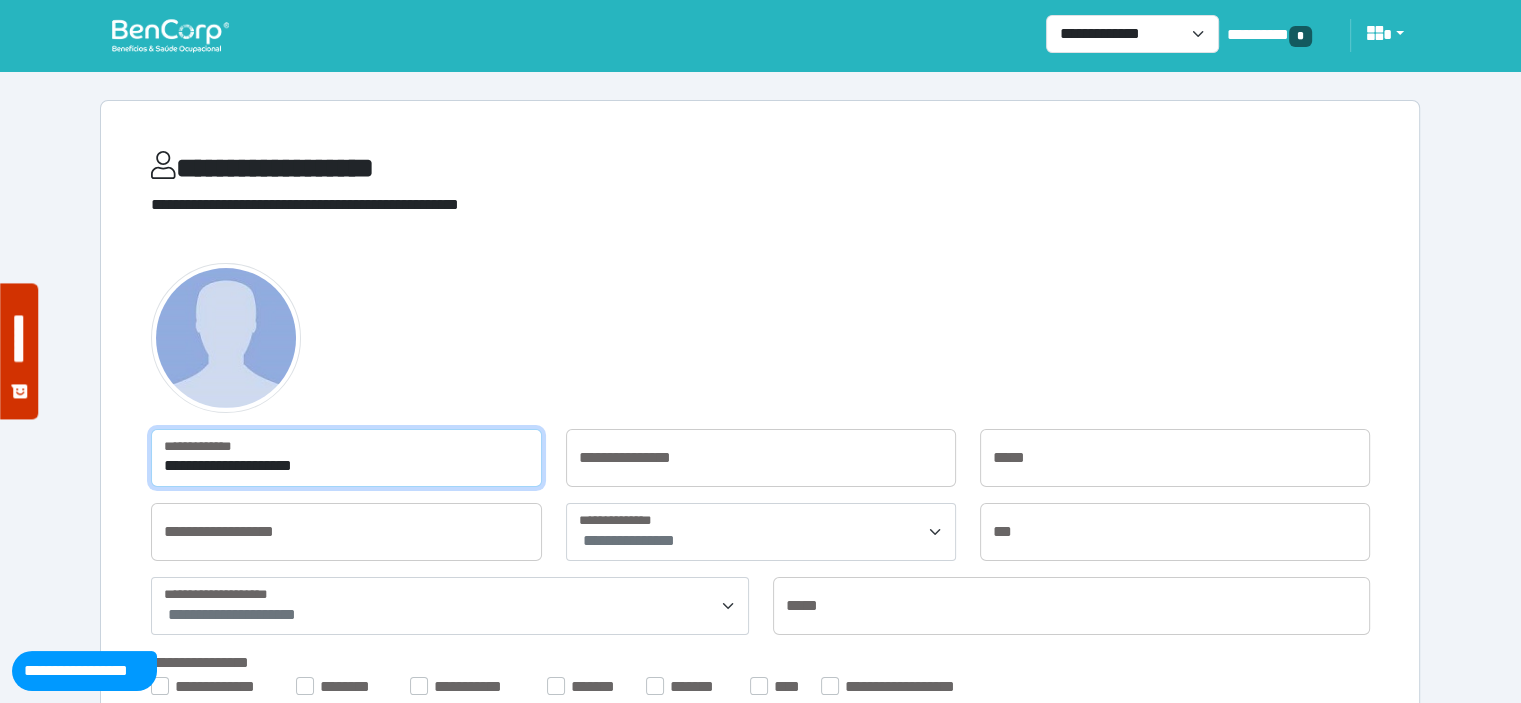 type on "**********" 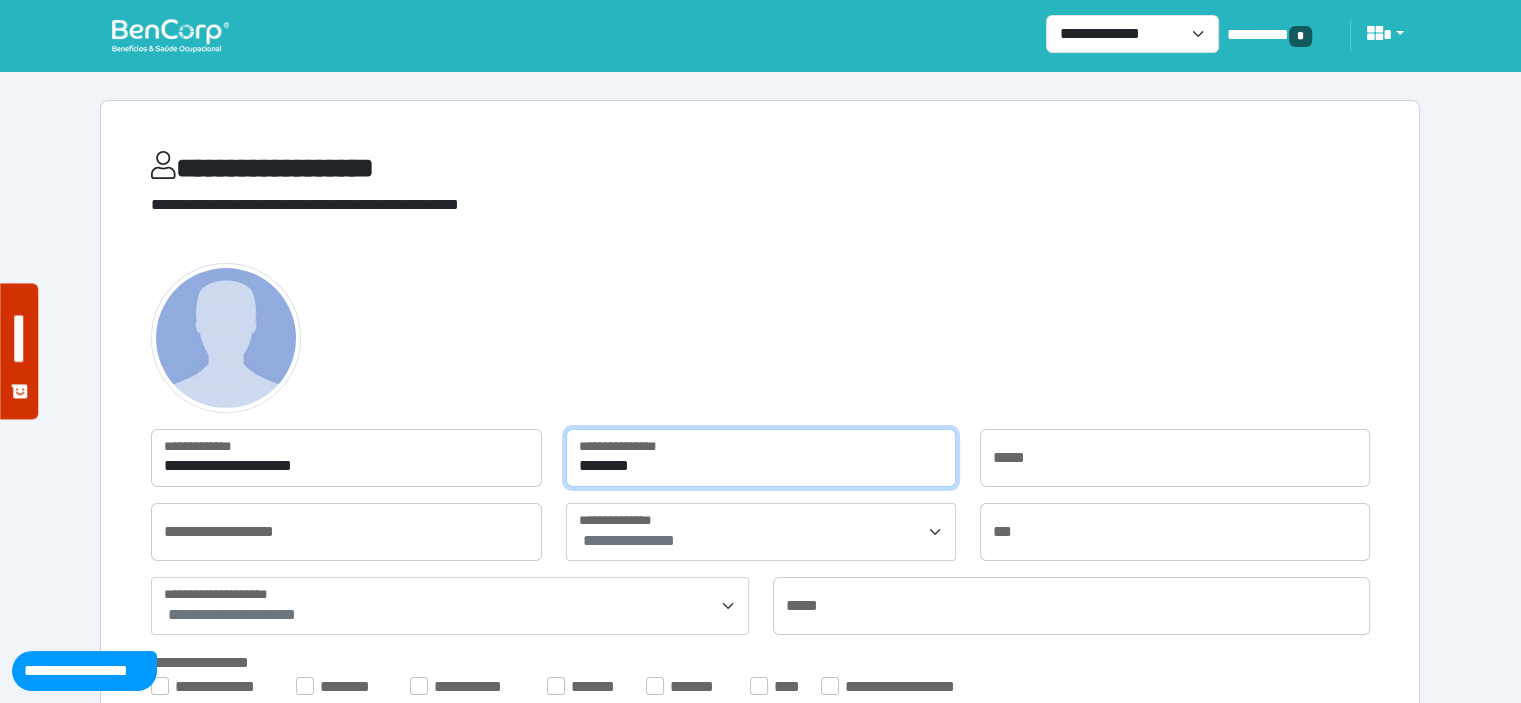 type on "********" 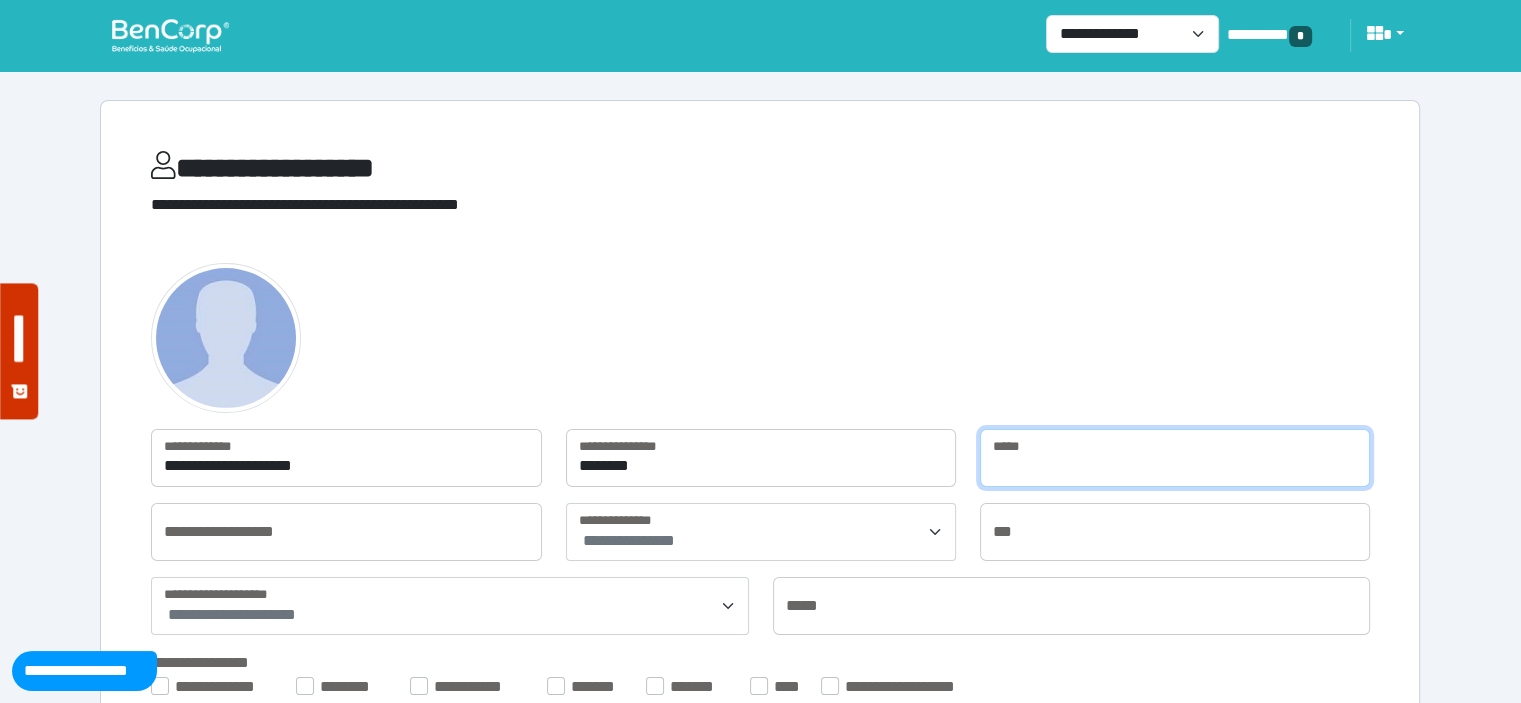 paste on "**********" 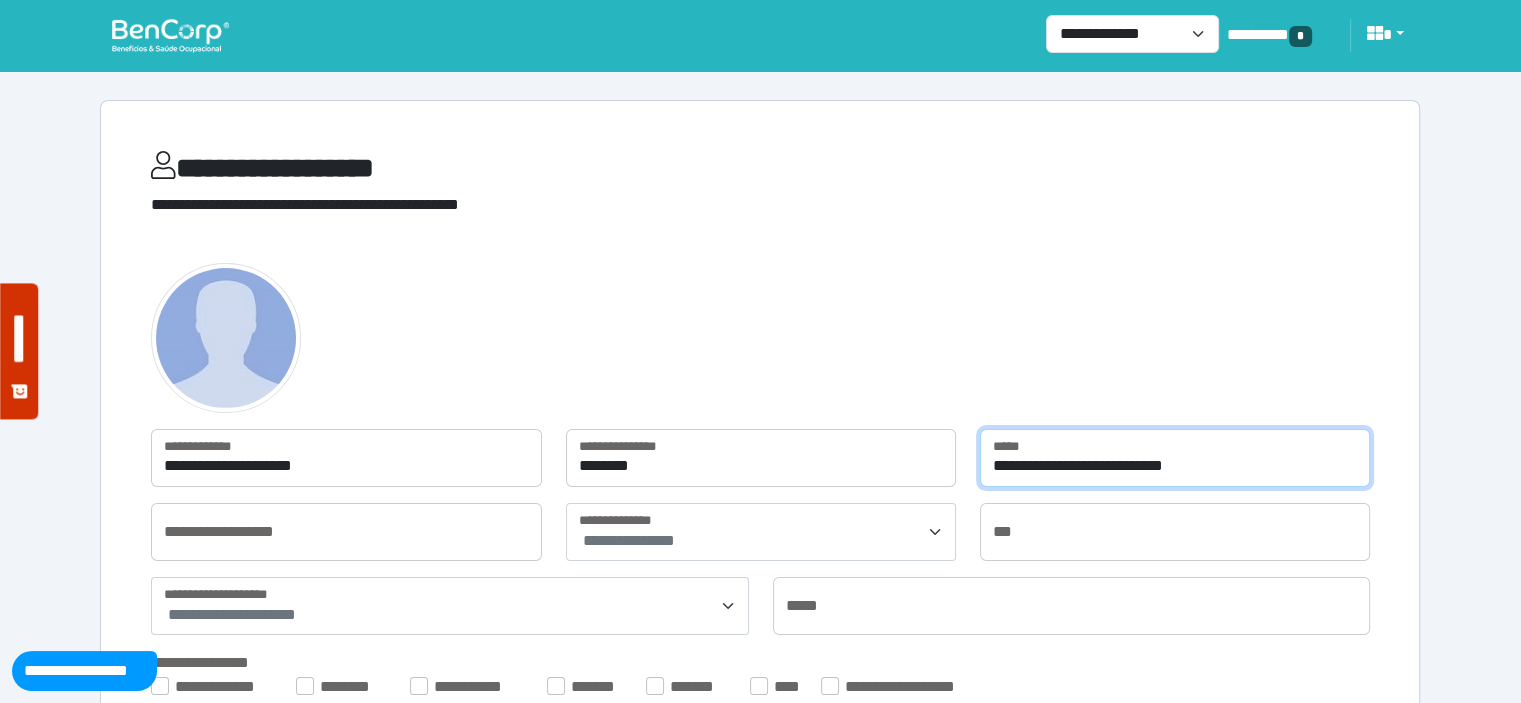 type on "**********" 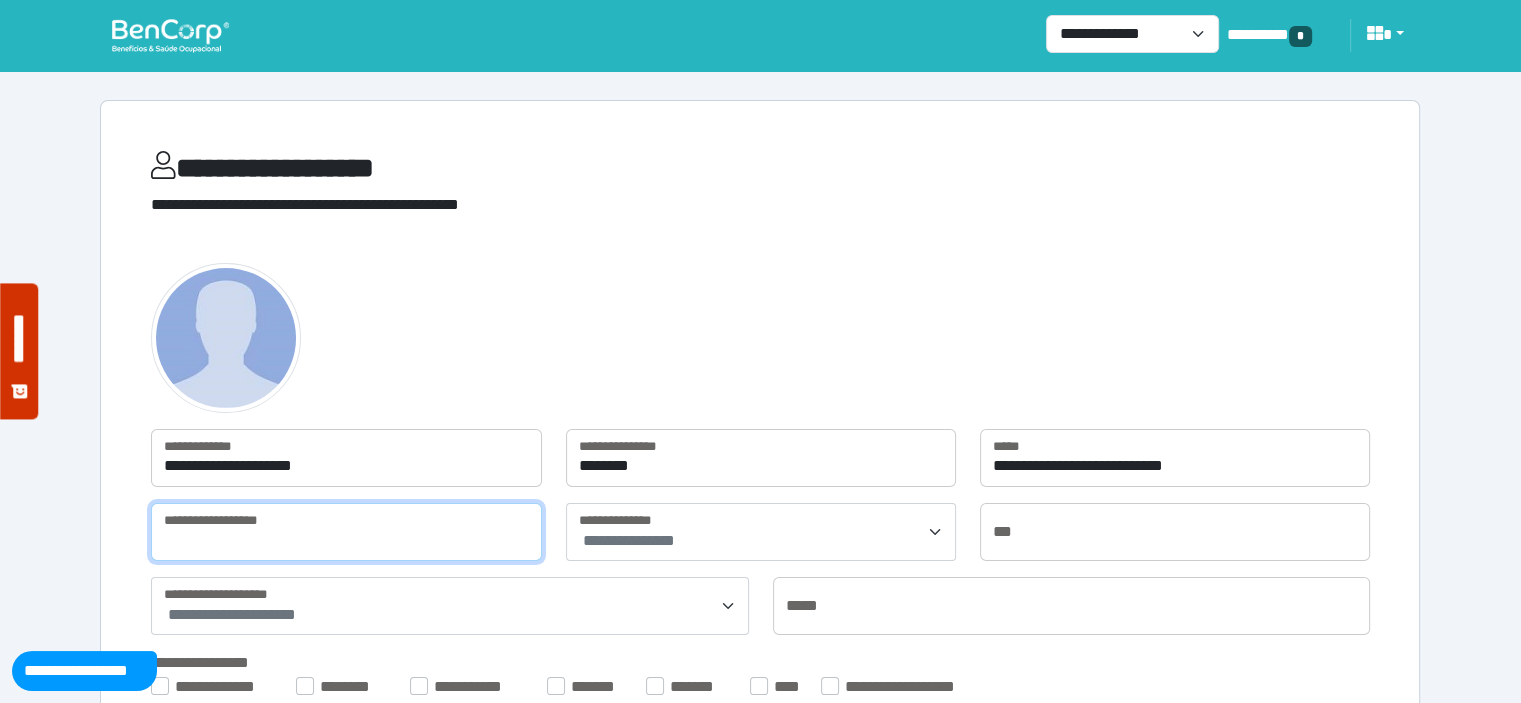 click at bounding box center [346, 532] 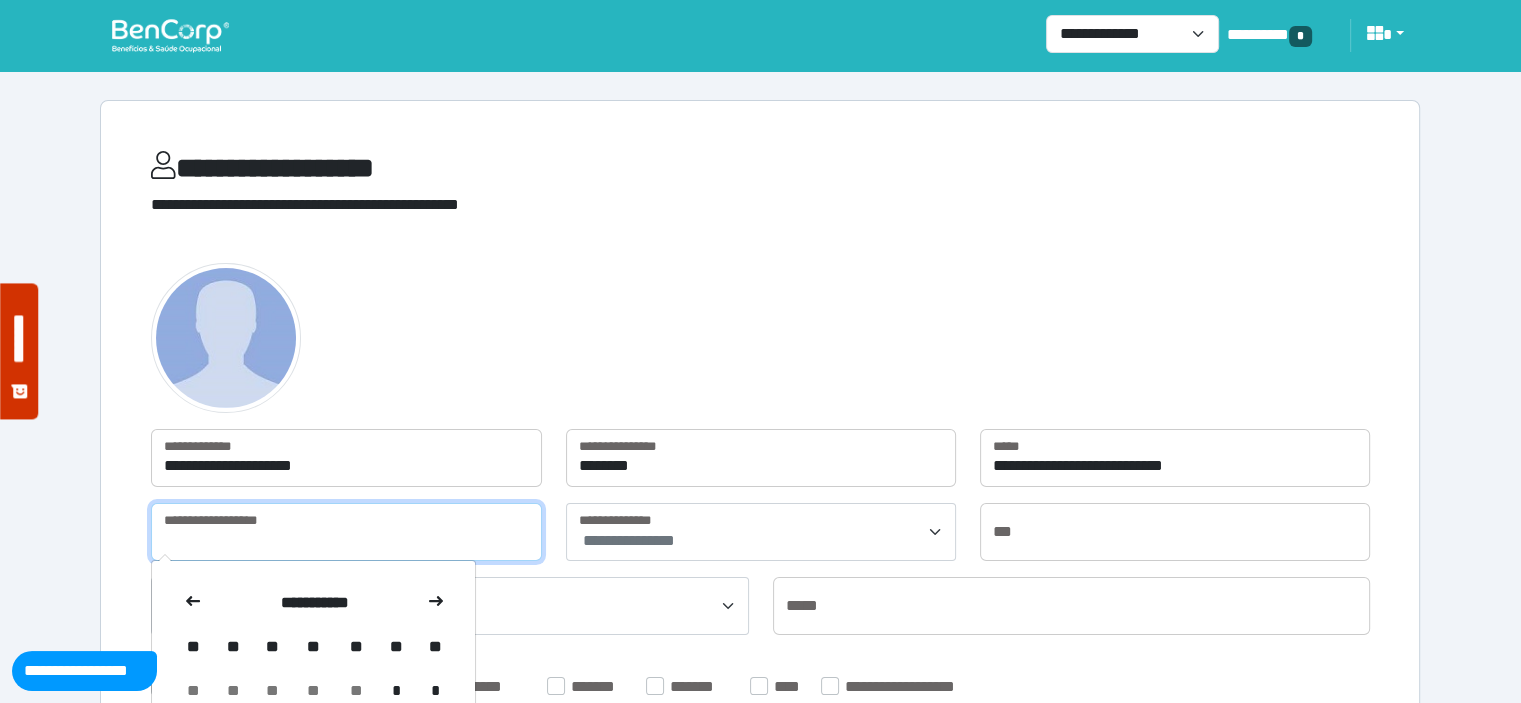 paste on "**********" 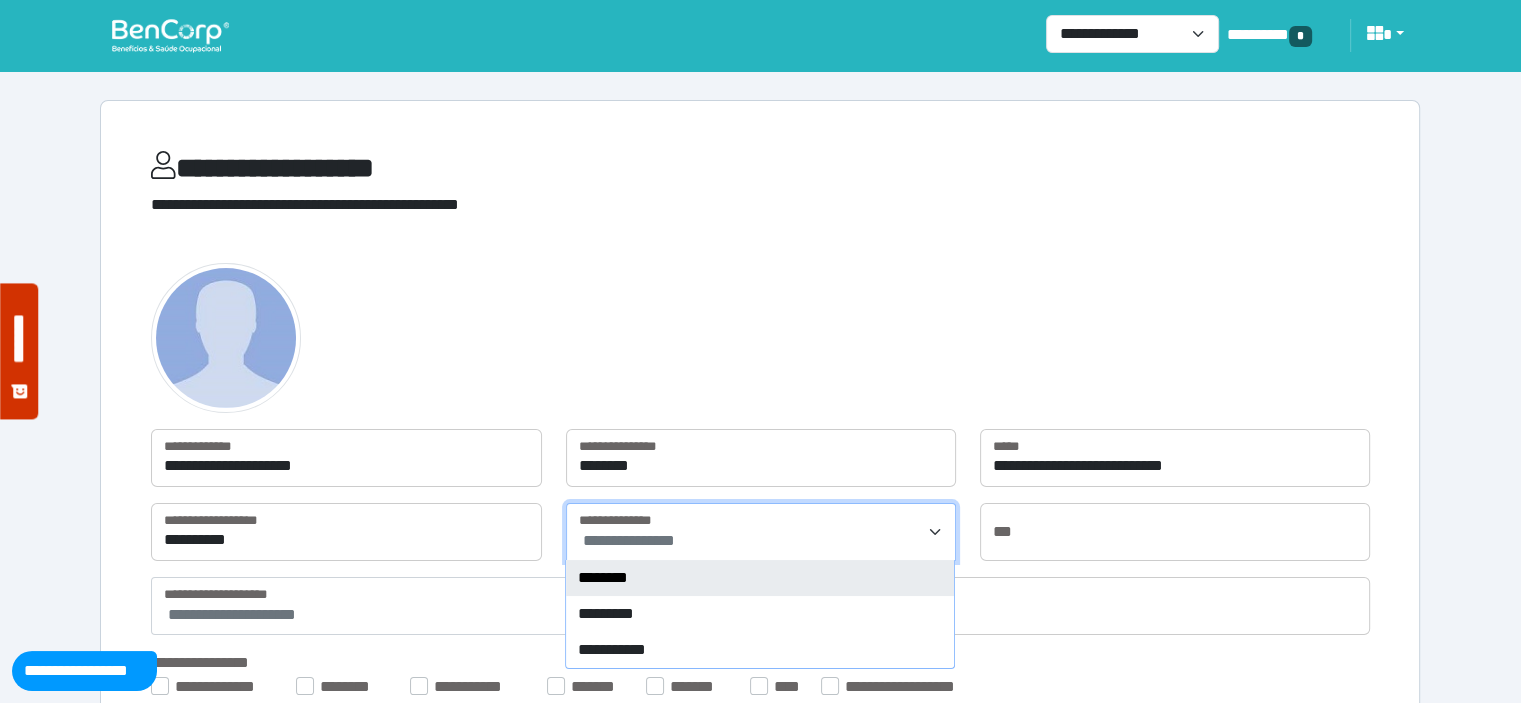 click on "**********" at bounding box center (763, 541) 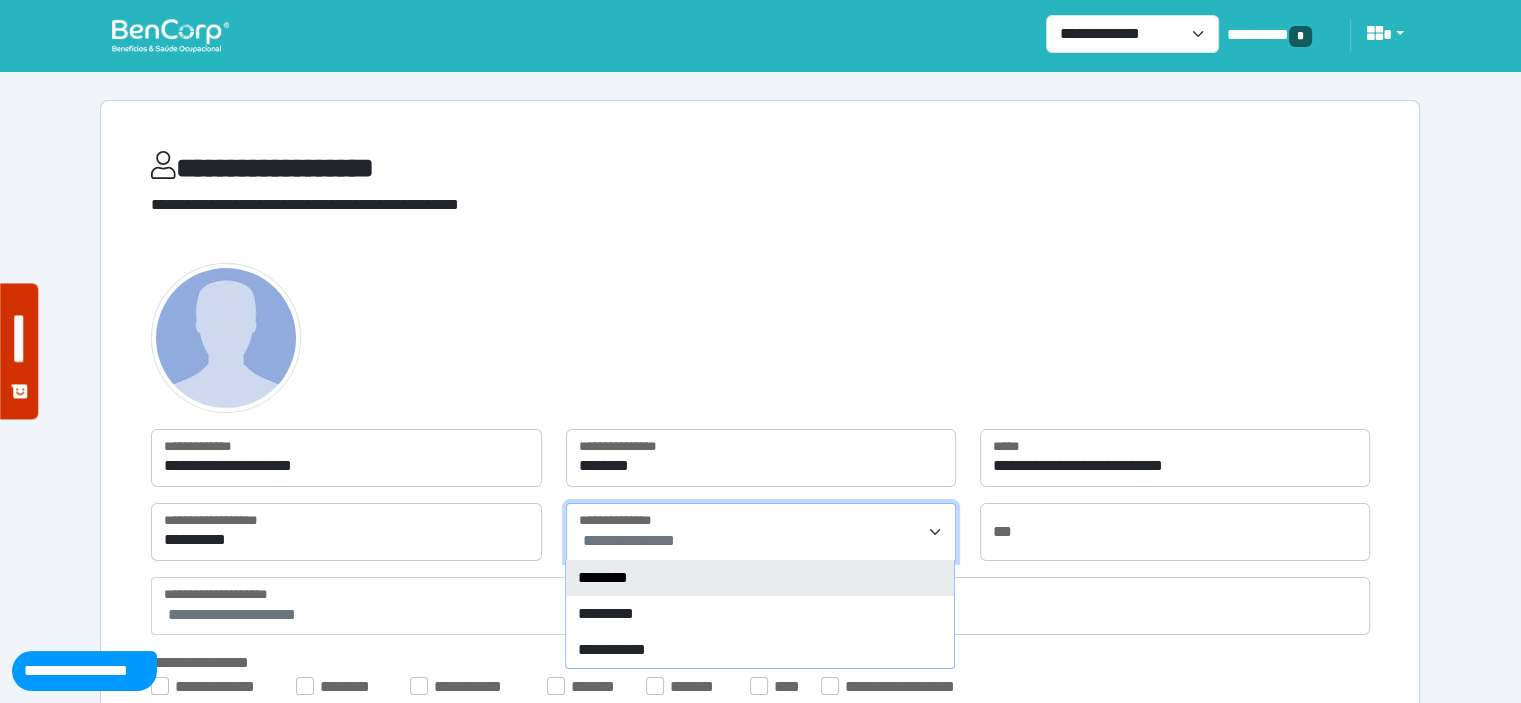 select on "*" 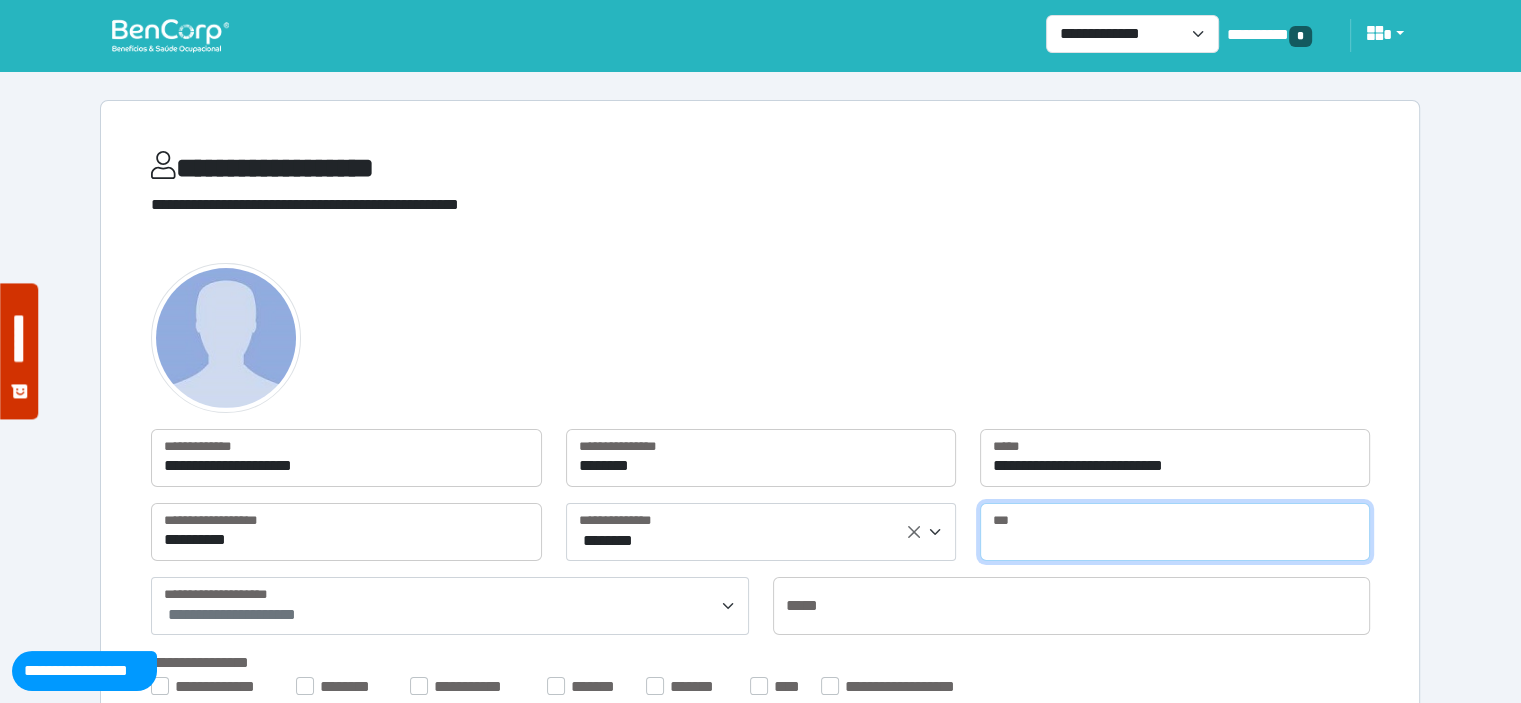 click at bounding box center [1175, 532] 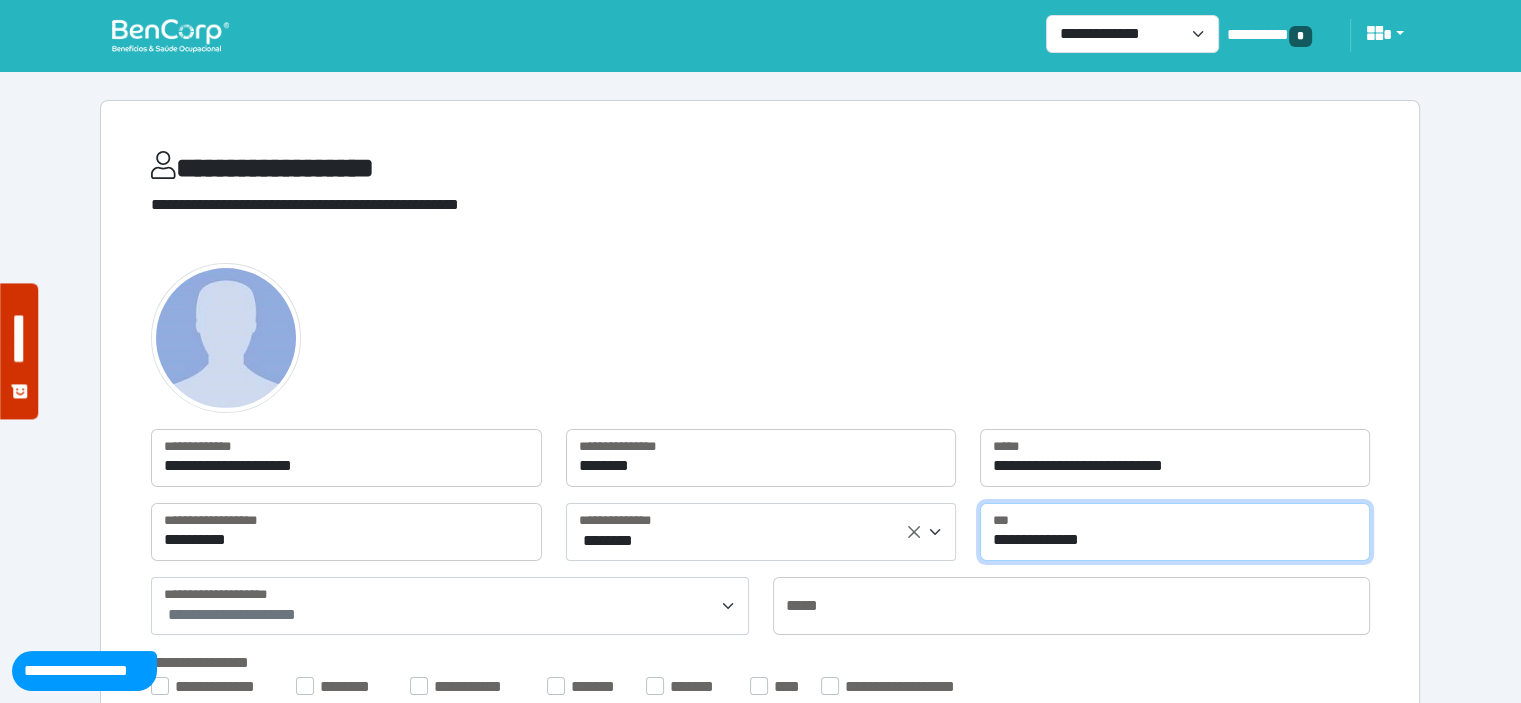 type on "**********" 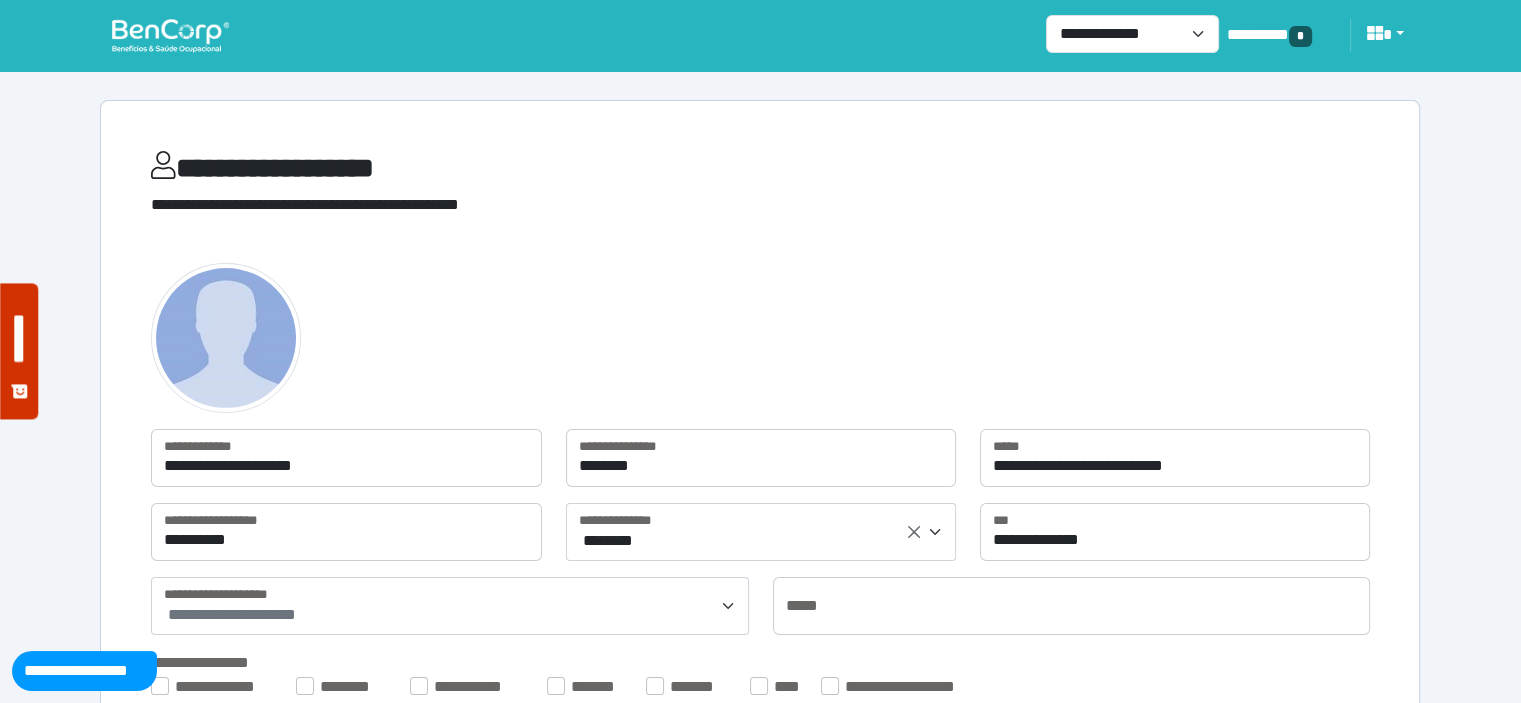 click on "**********" at bounding box center (451, 615) 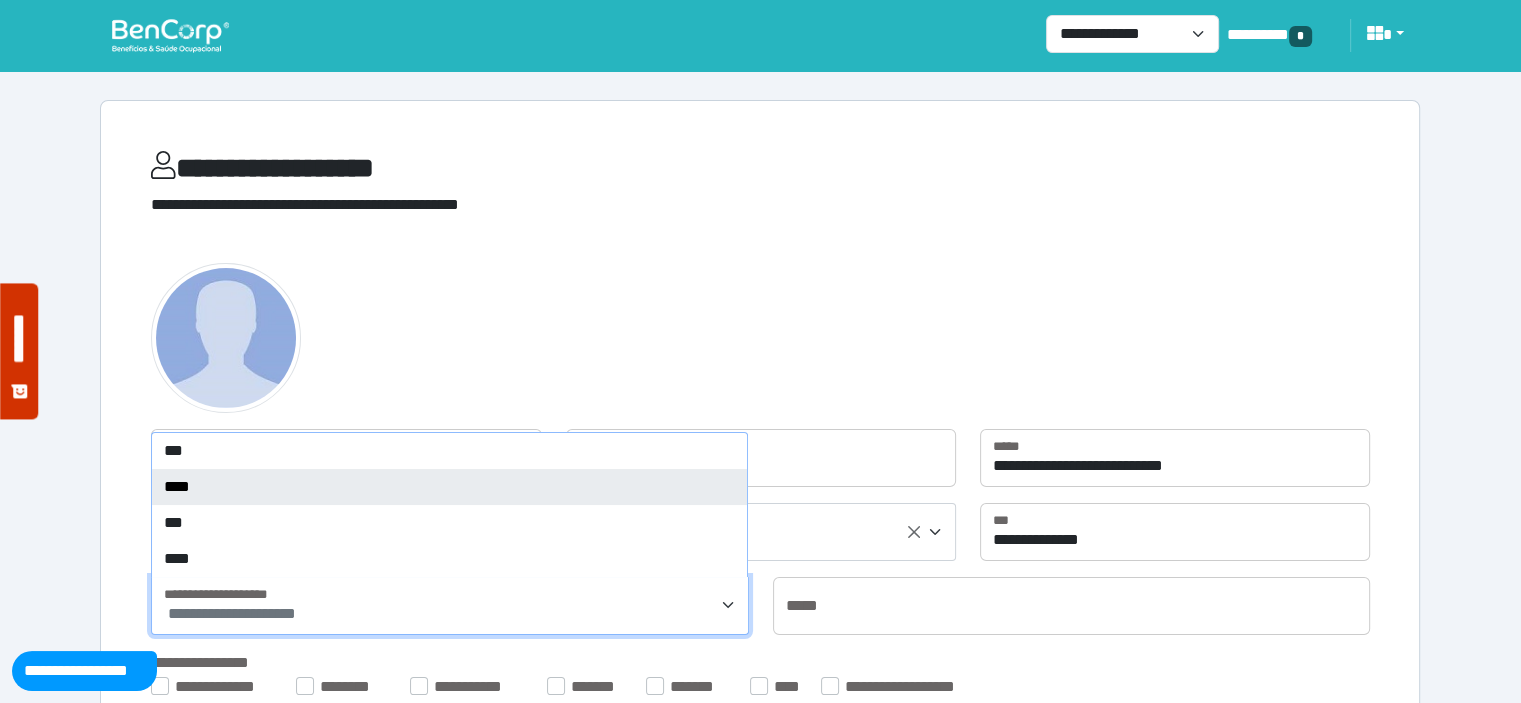 select on "*" 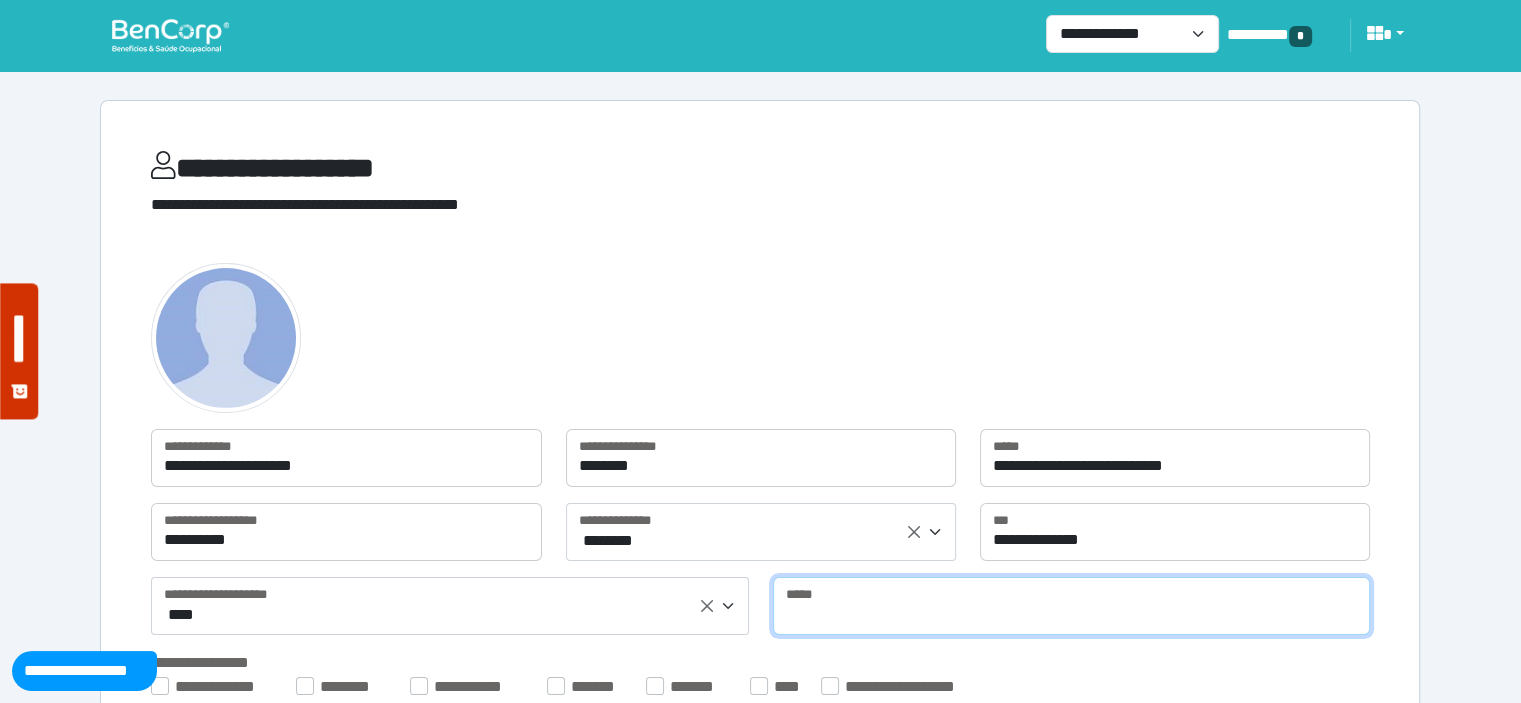 click at bounding box center (1071, 606) 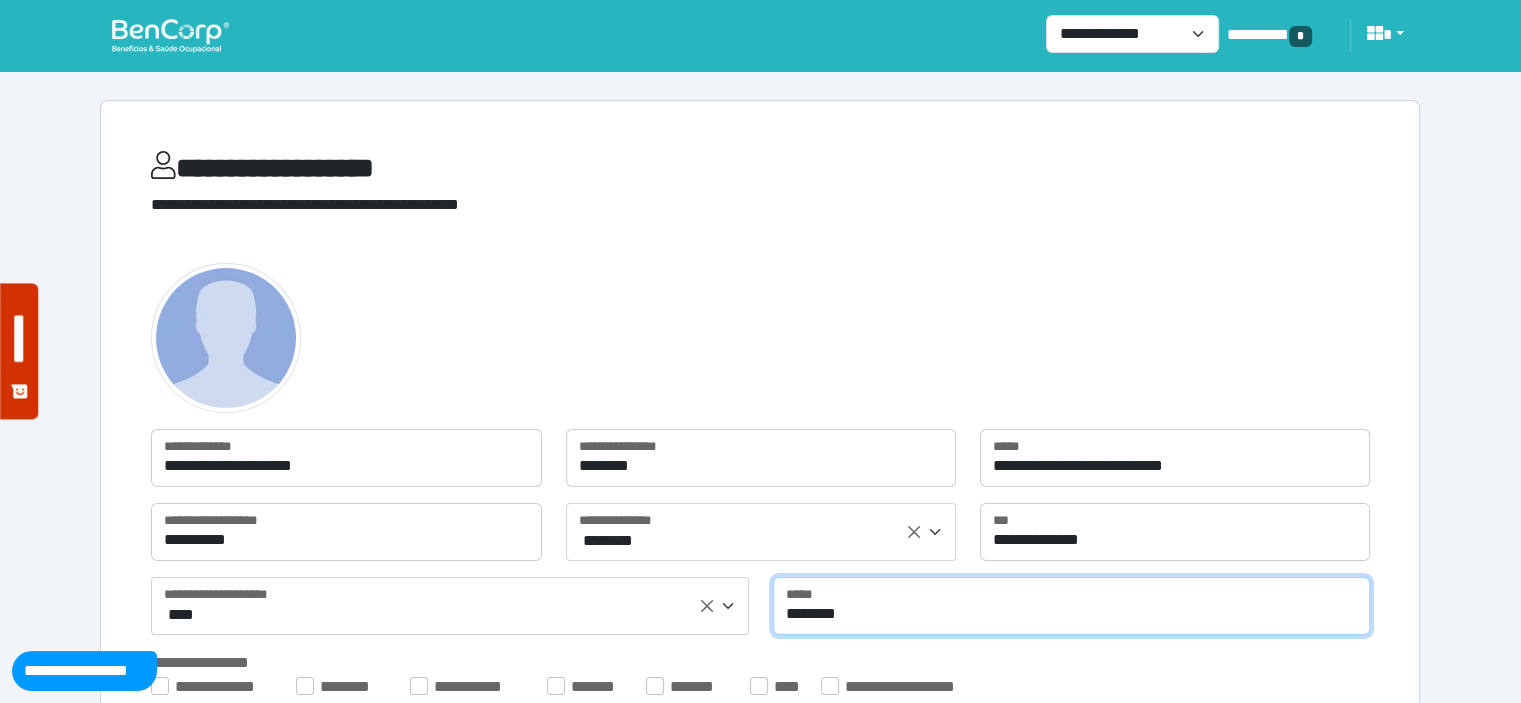 scroll, scrollTop: 161, scrollLeft: 0, axis: vertical 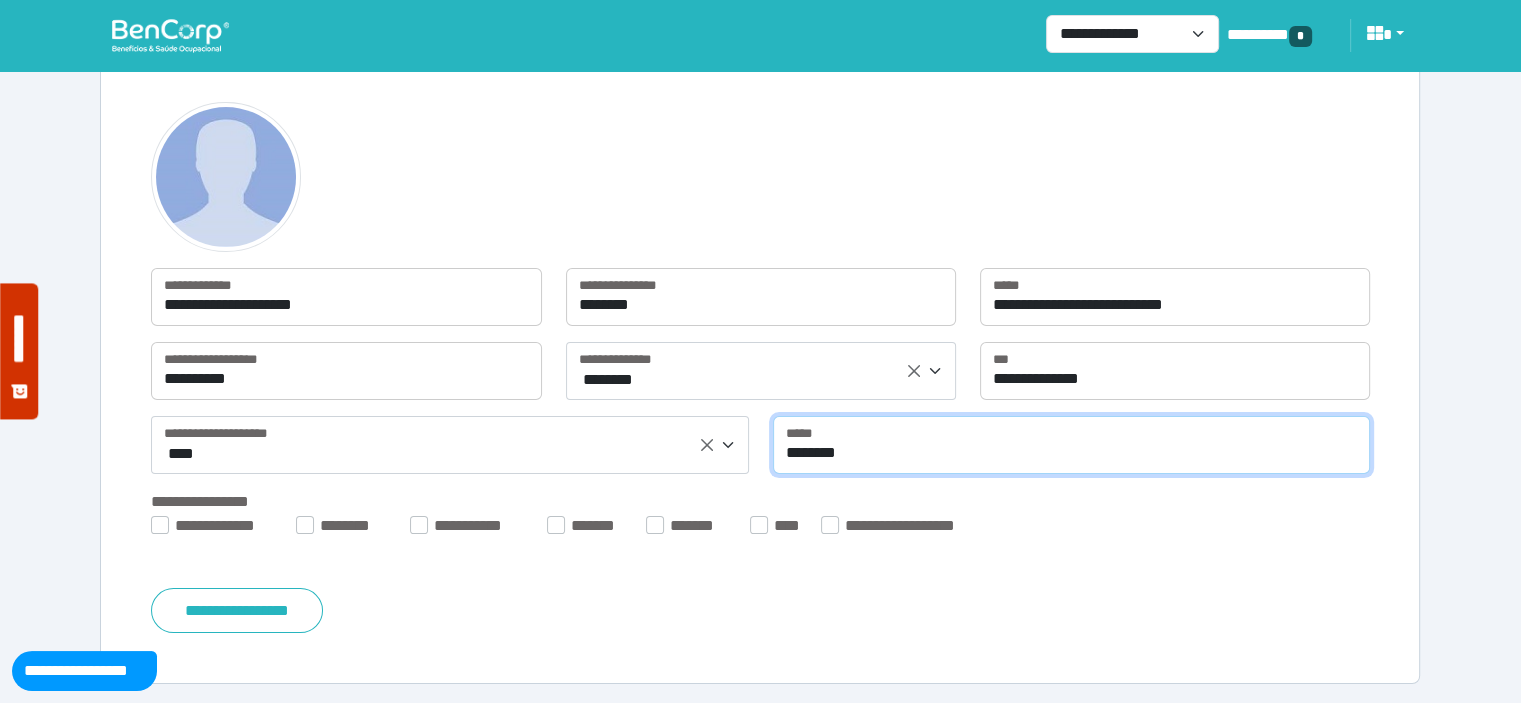 type on "********" 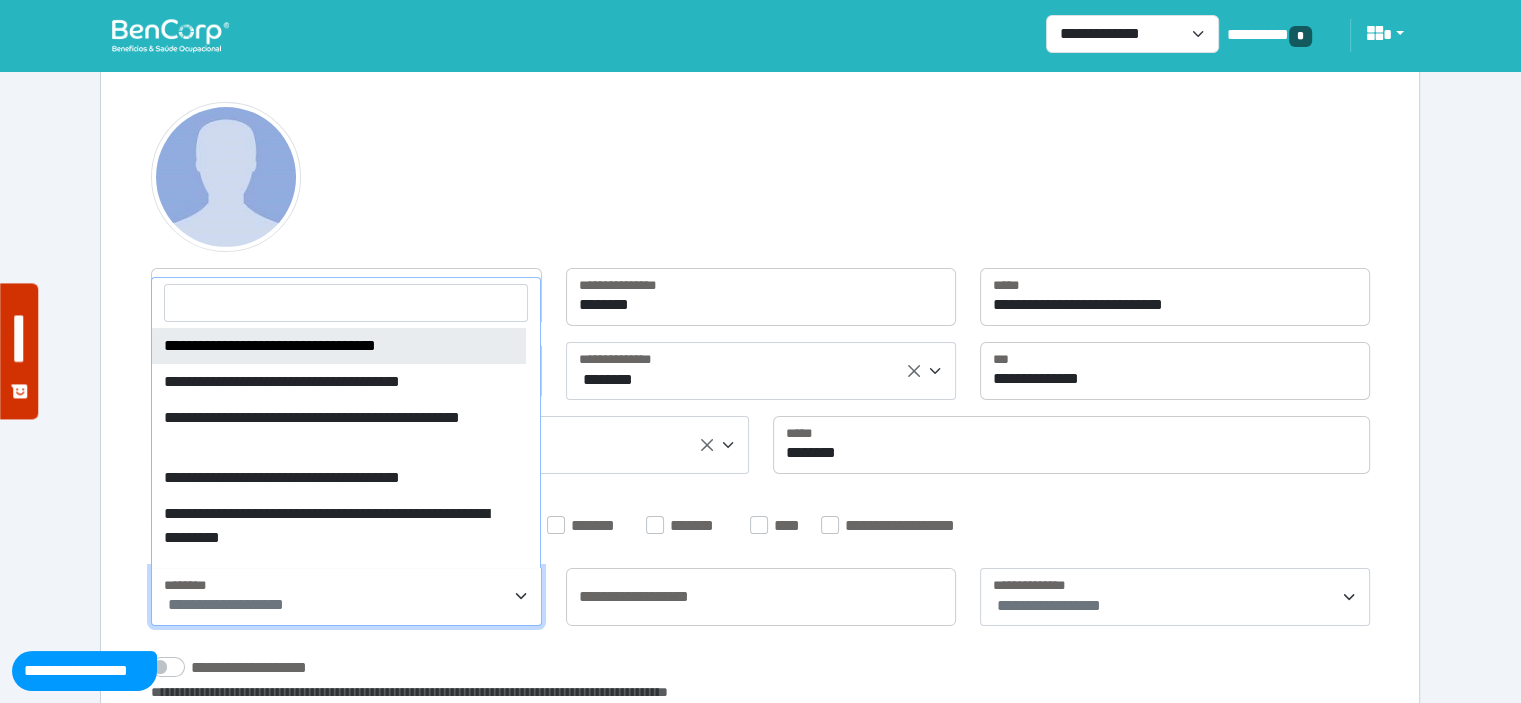 click on "**********" at bounding box center (348, 605) 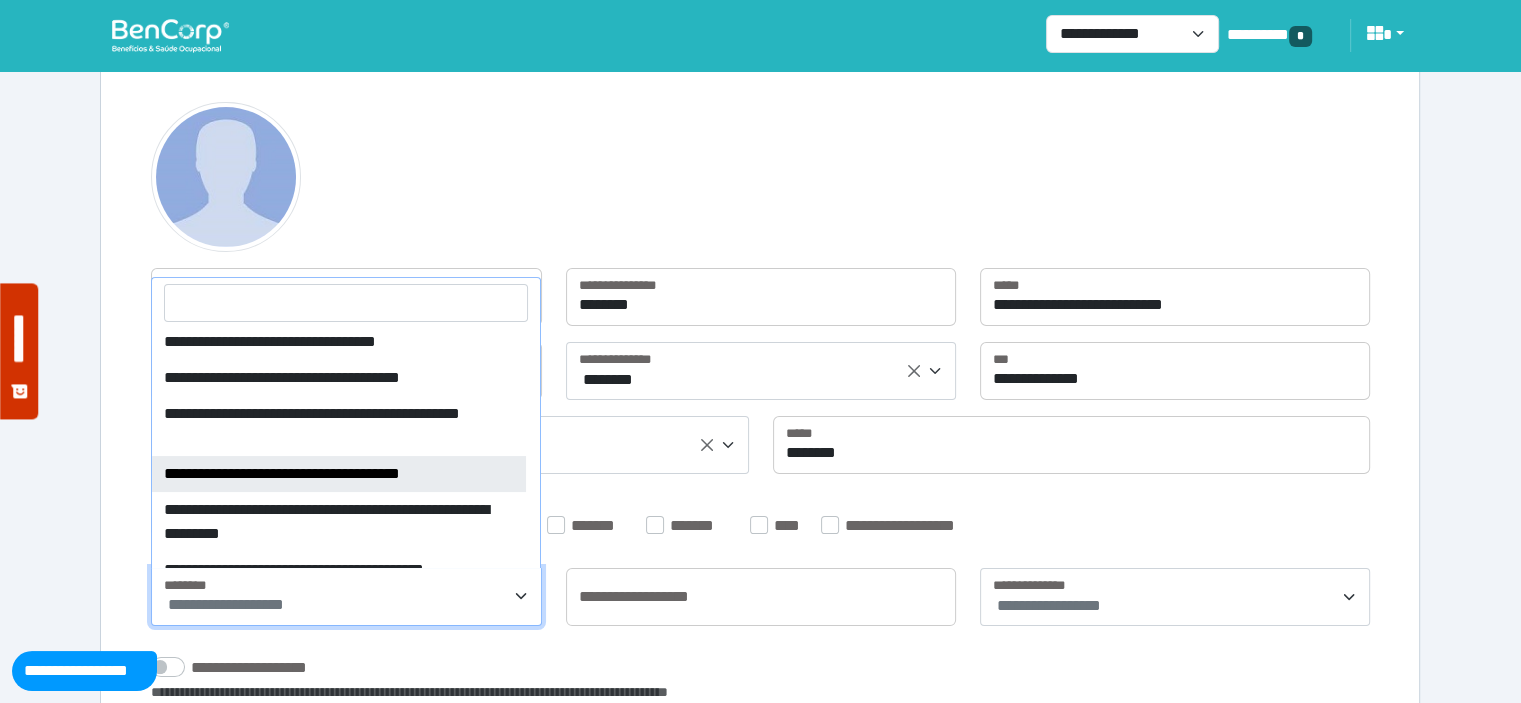 scroll, scrollTop: 0, scrollLeft: 0, axis: both 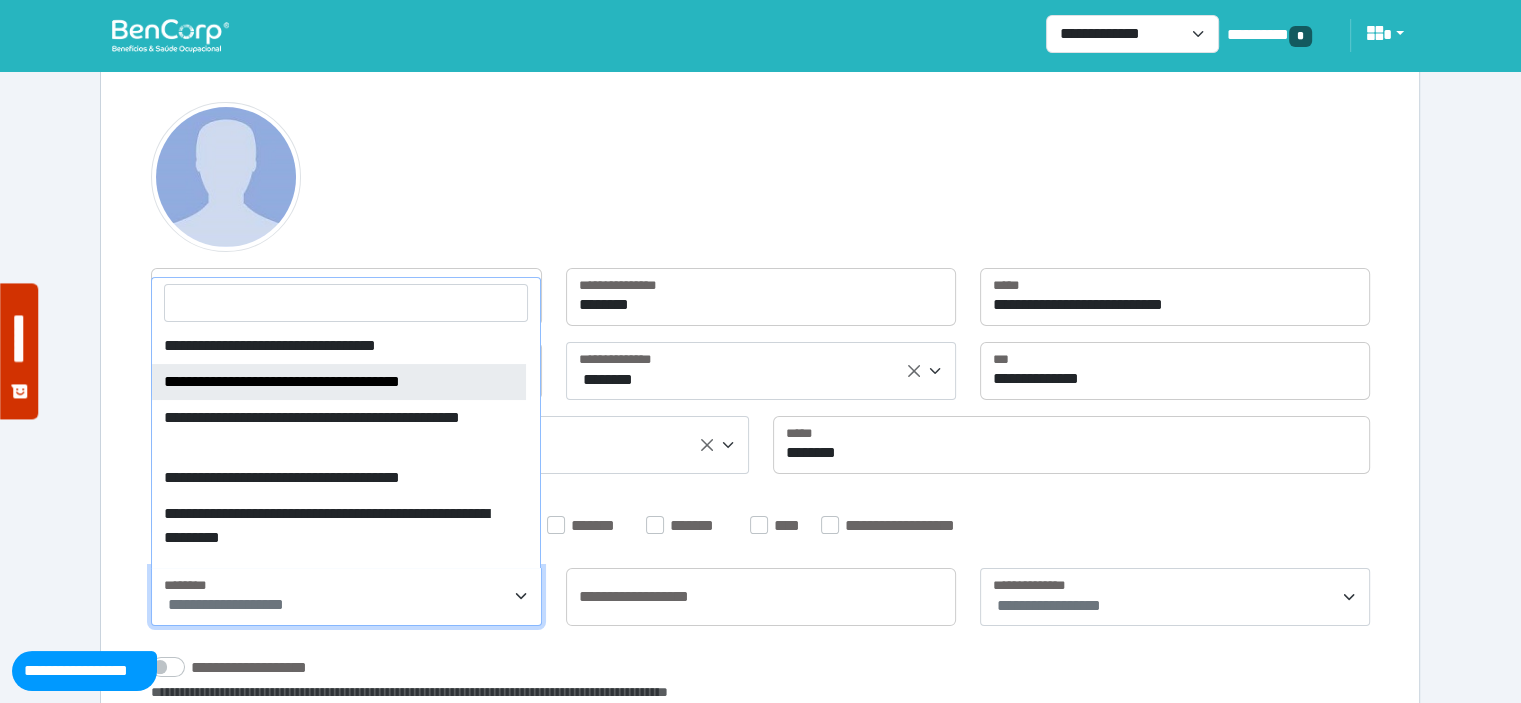 select on "*" 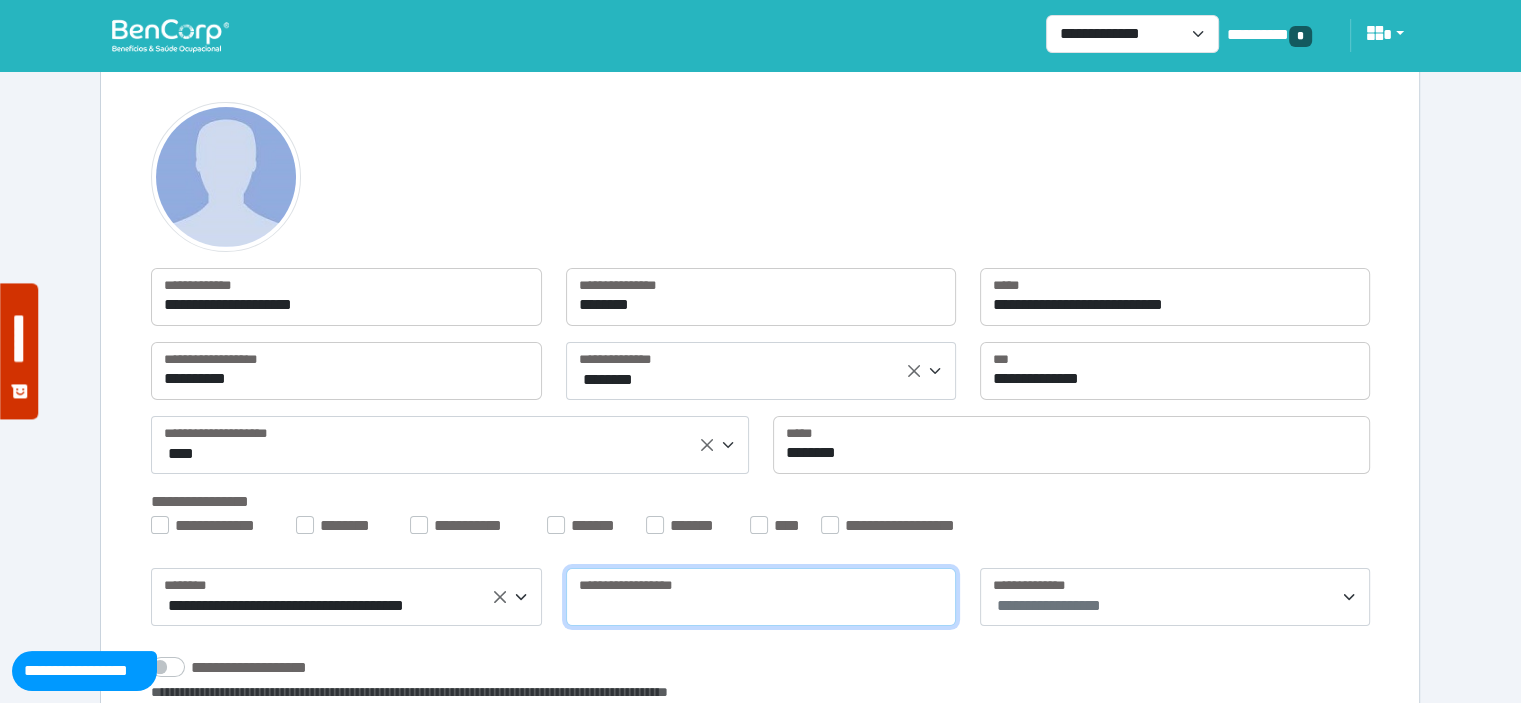 click at bounding box center [761, 597] 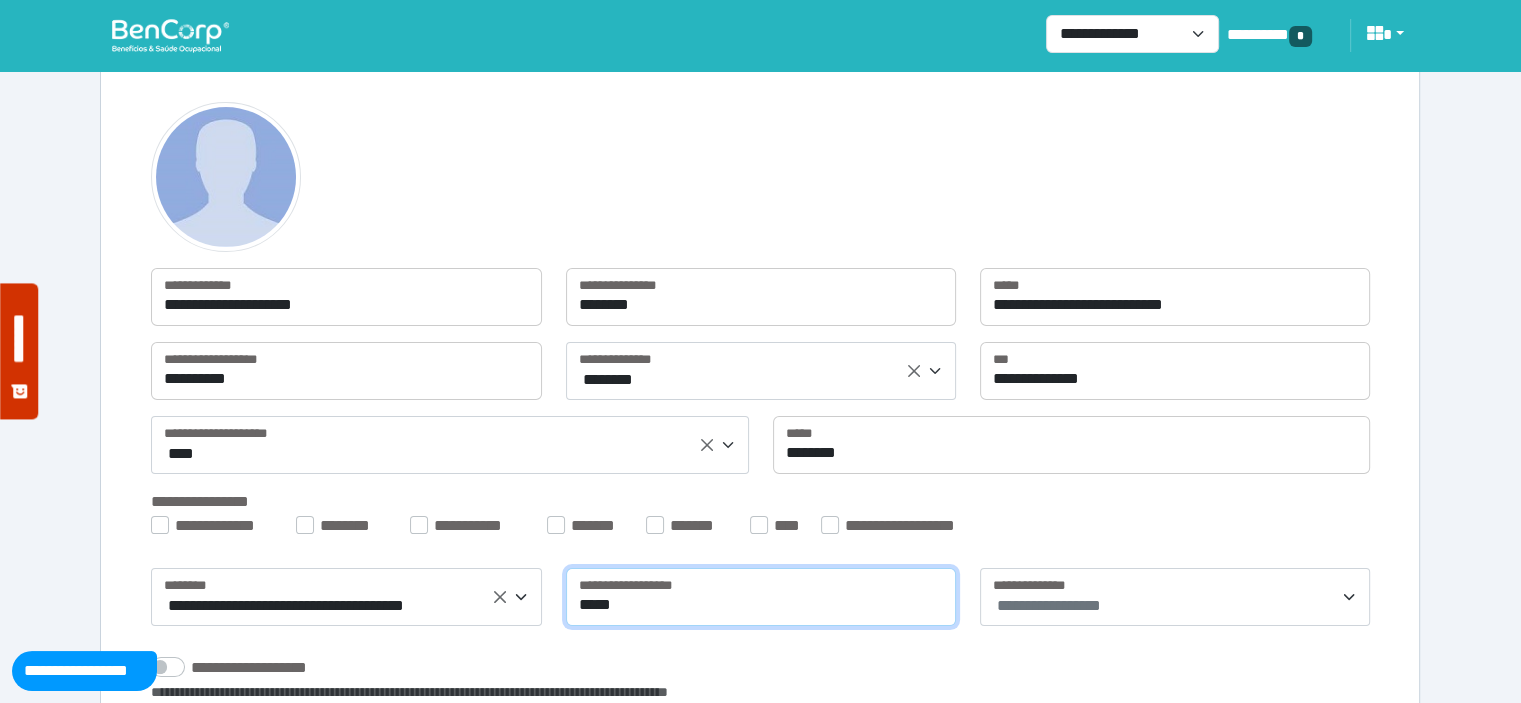 type on "*****" 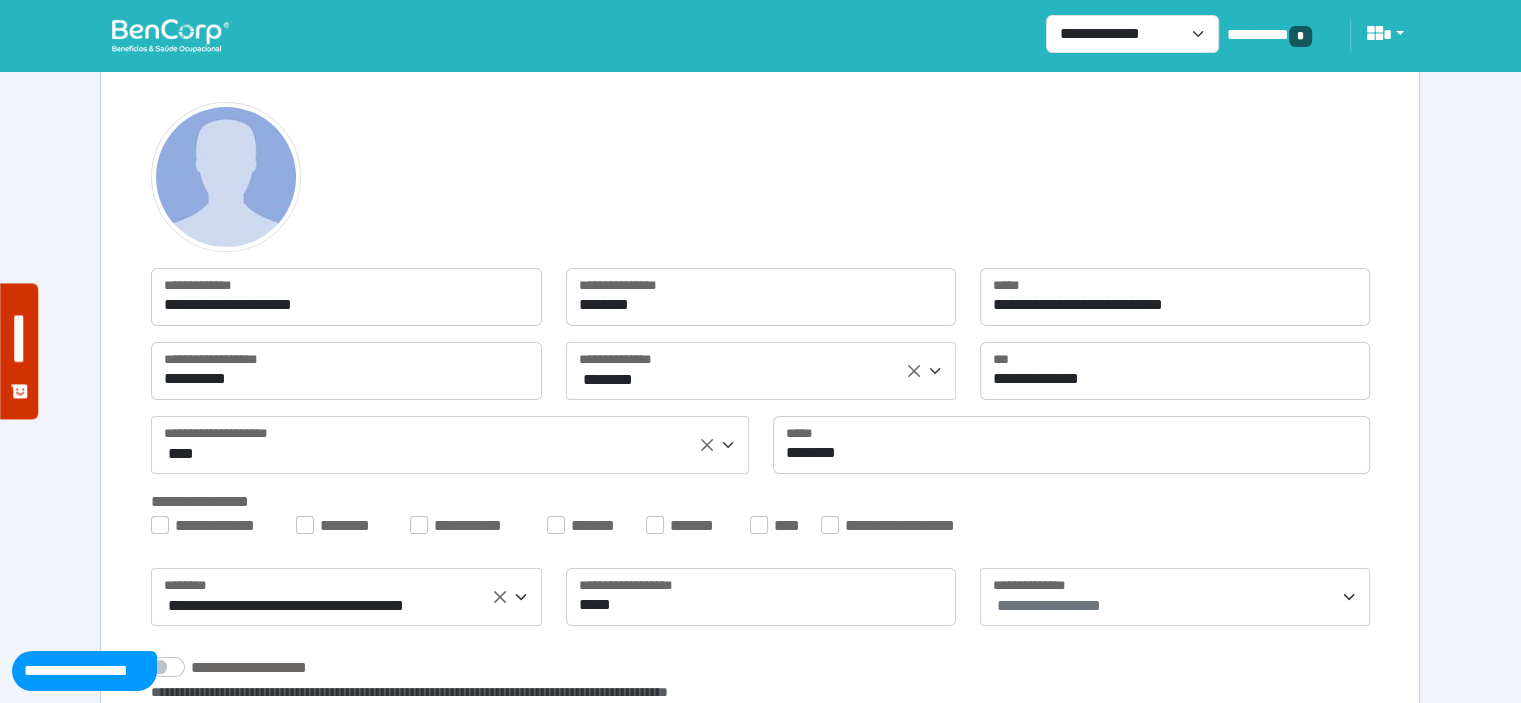 click on "**********" at bounding box center (1177, 606) 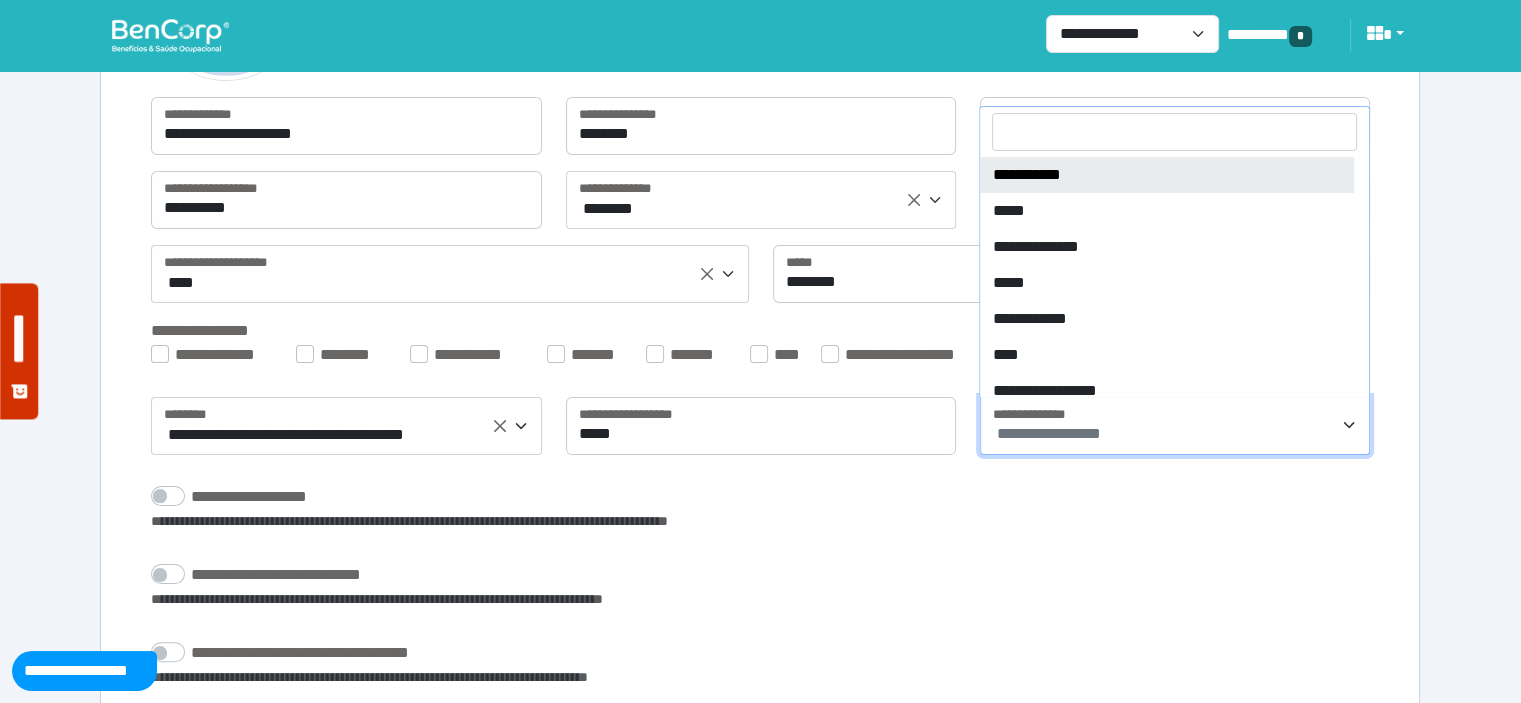 scroll, scrollTop: 333, scrollLeft: 0, axis: vertical 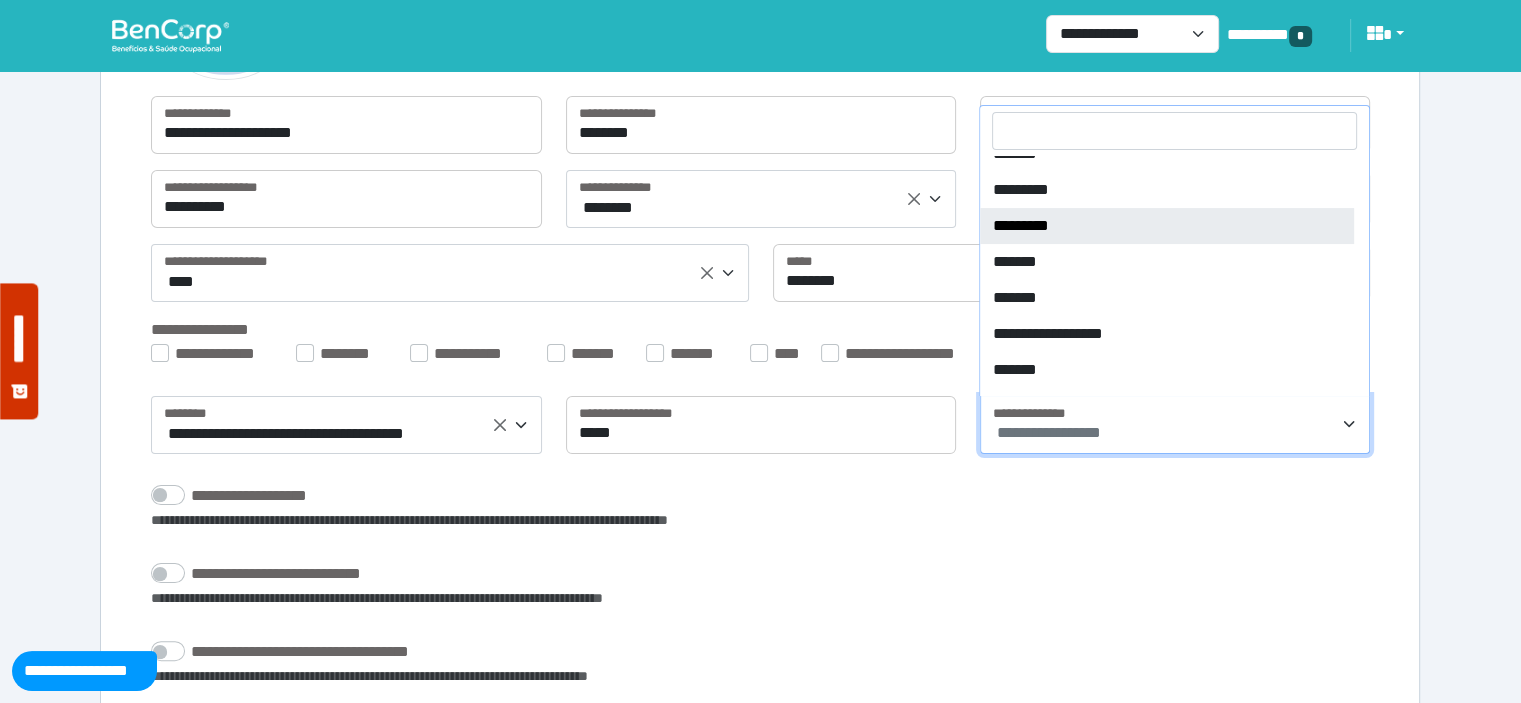 select on "**" 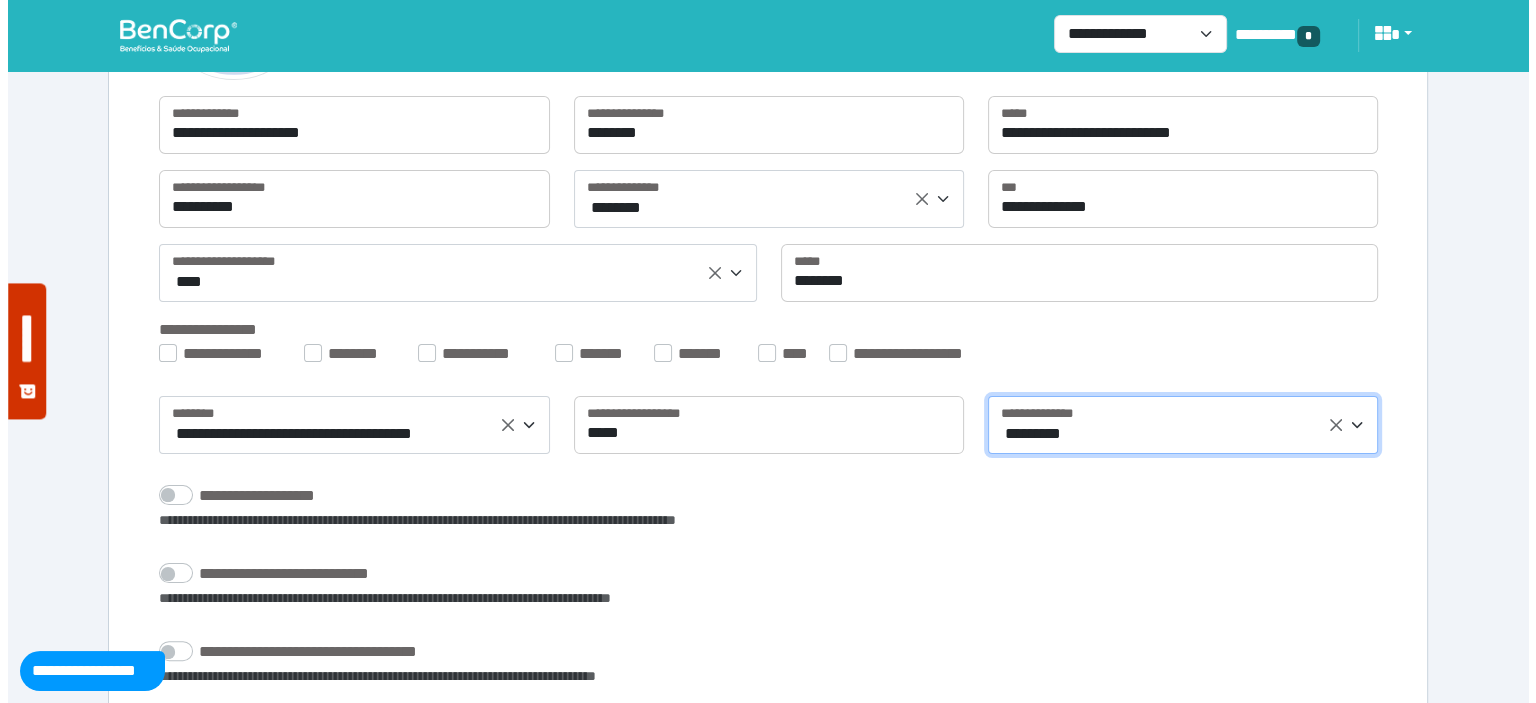 scroll, scrollTop: 484, scrollLeft: 0, axis: vertical 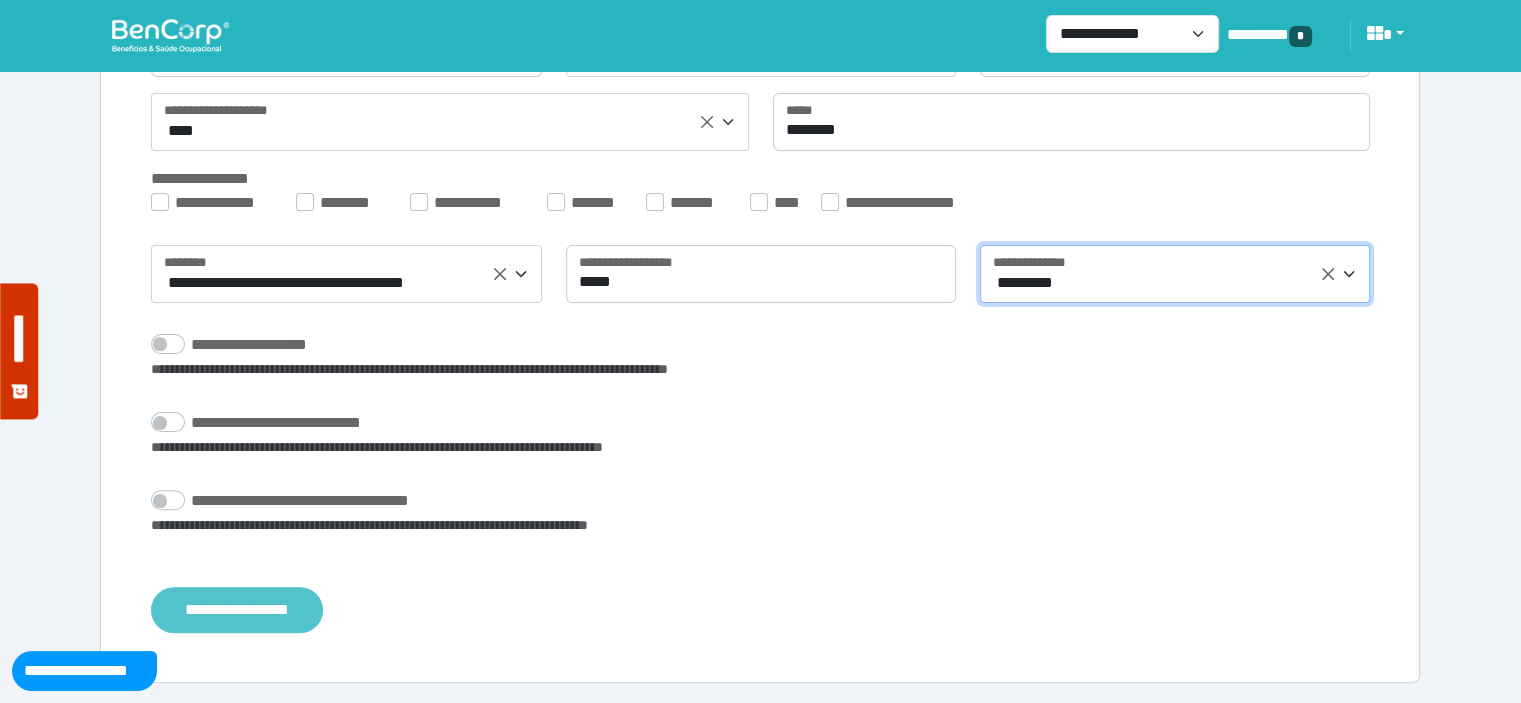 click on "**********" at bounding box center [237, 610] 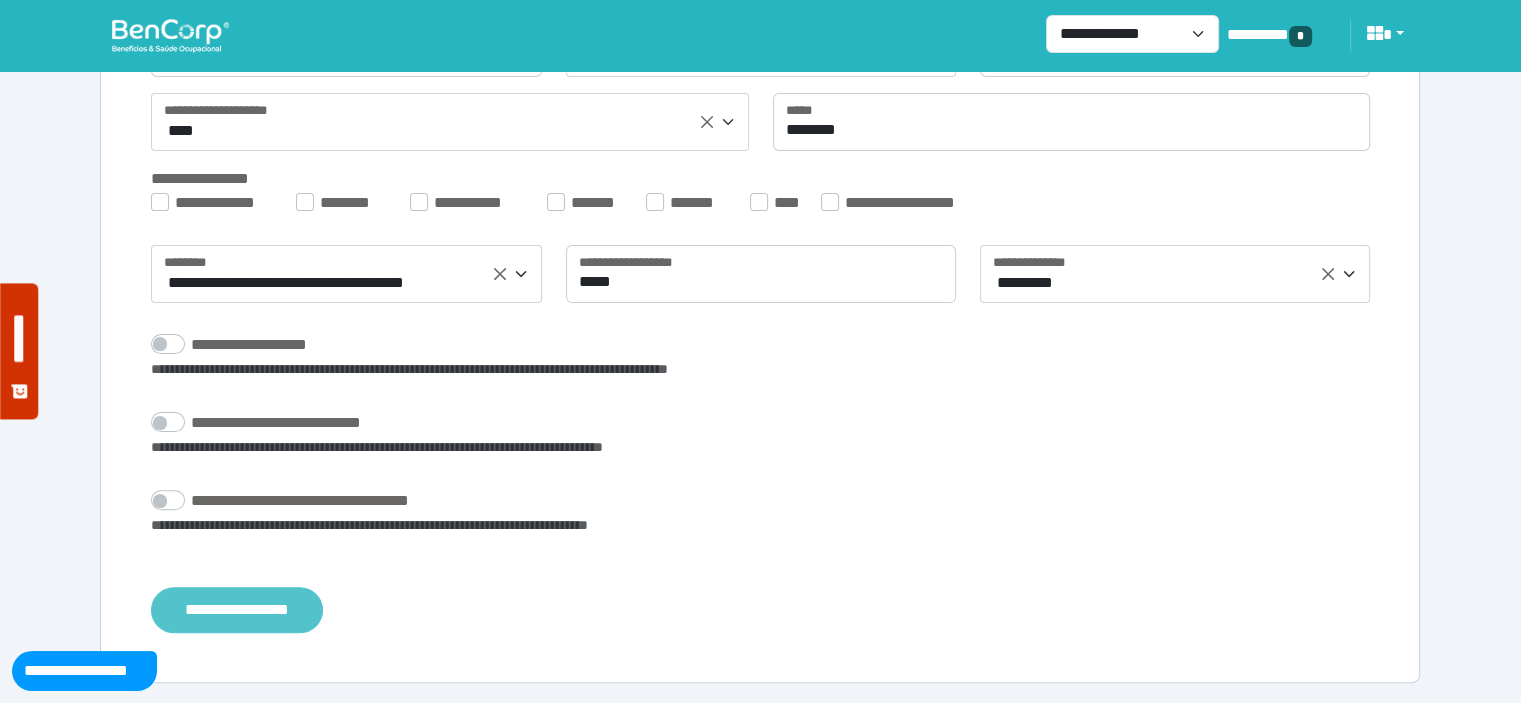 click on "**********" at bounding box center (237, 610) 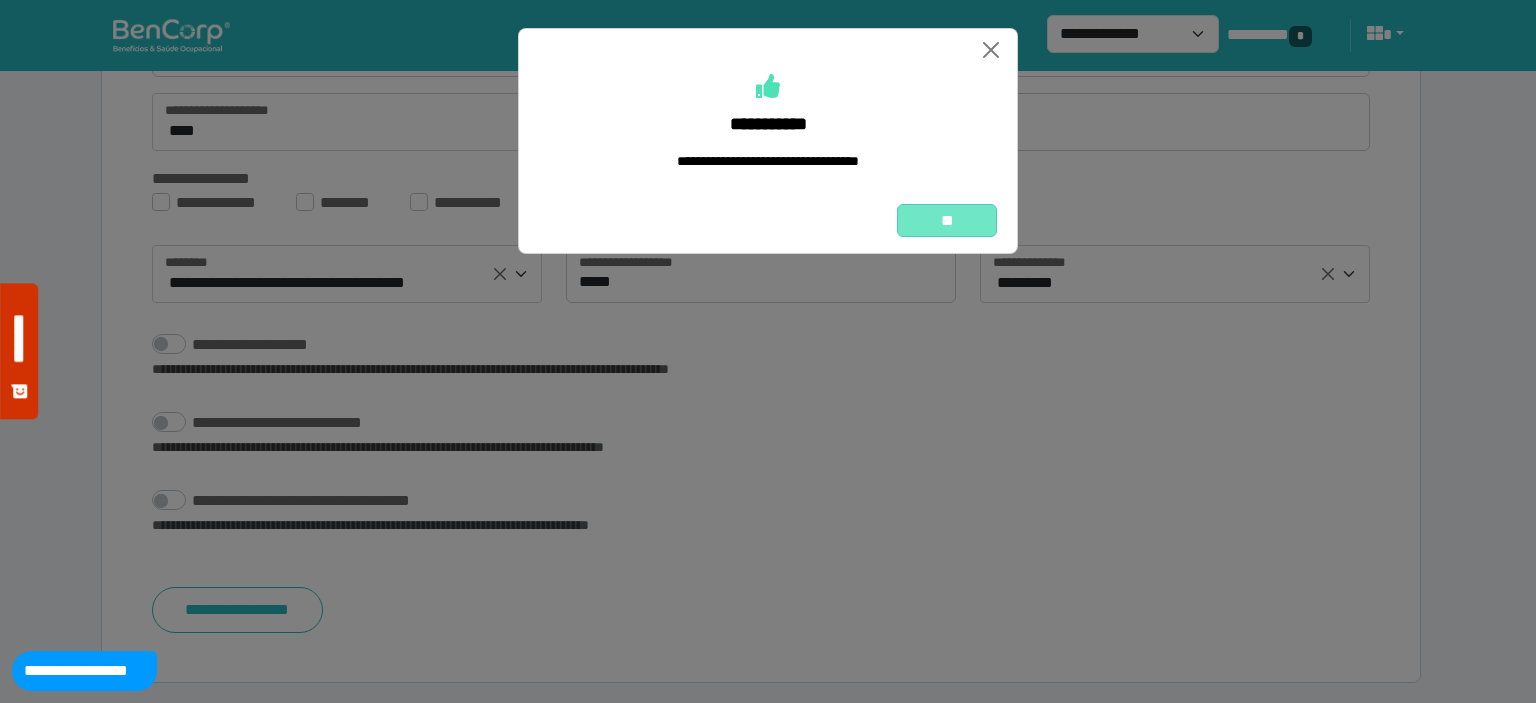 click on "**" at bounding box center [947, 221] 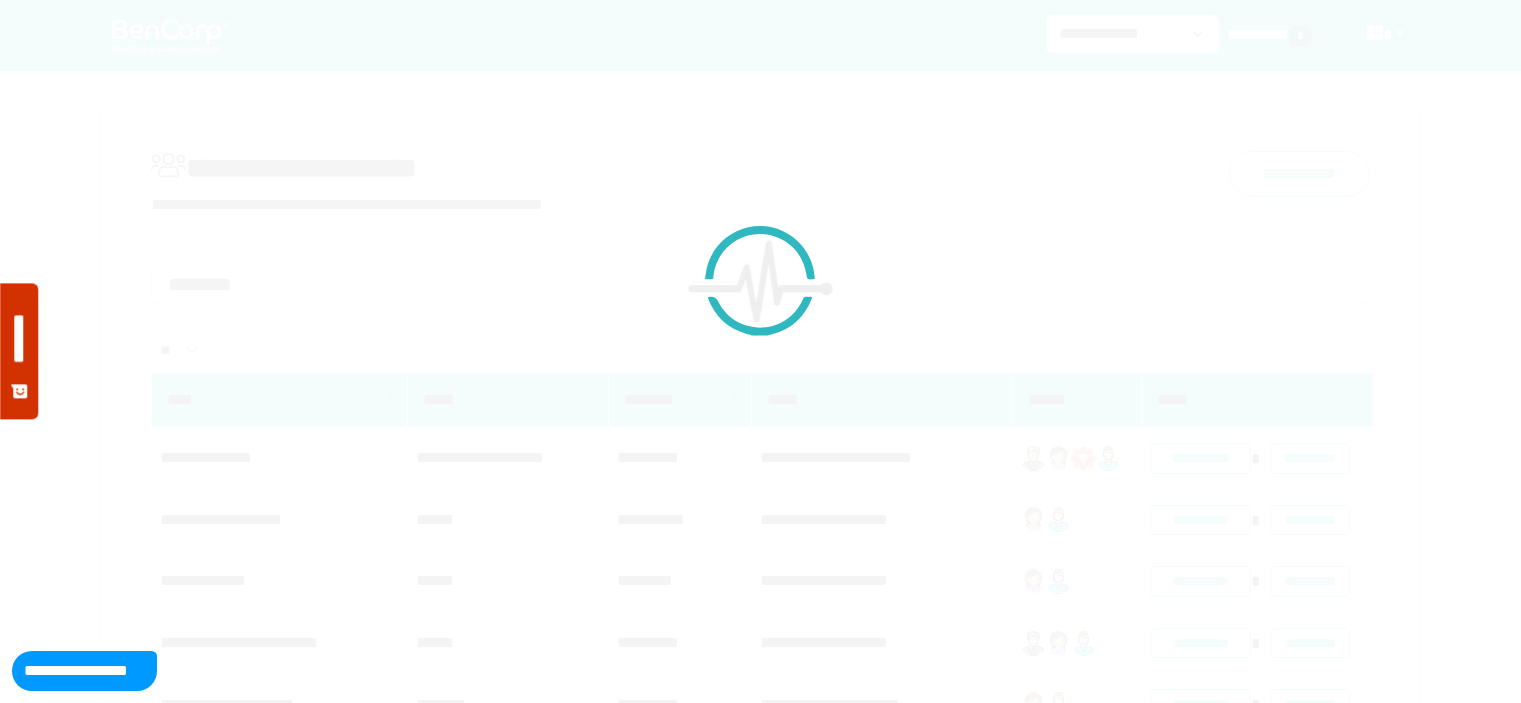 scroll, scrollTop: 0, scrollLeft: 0, axis: both 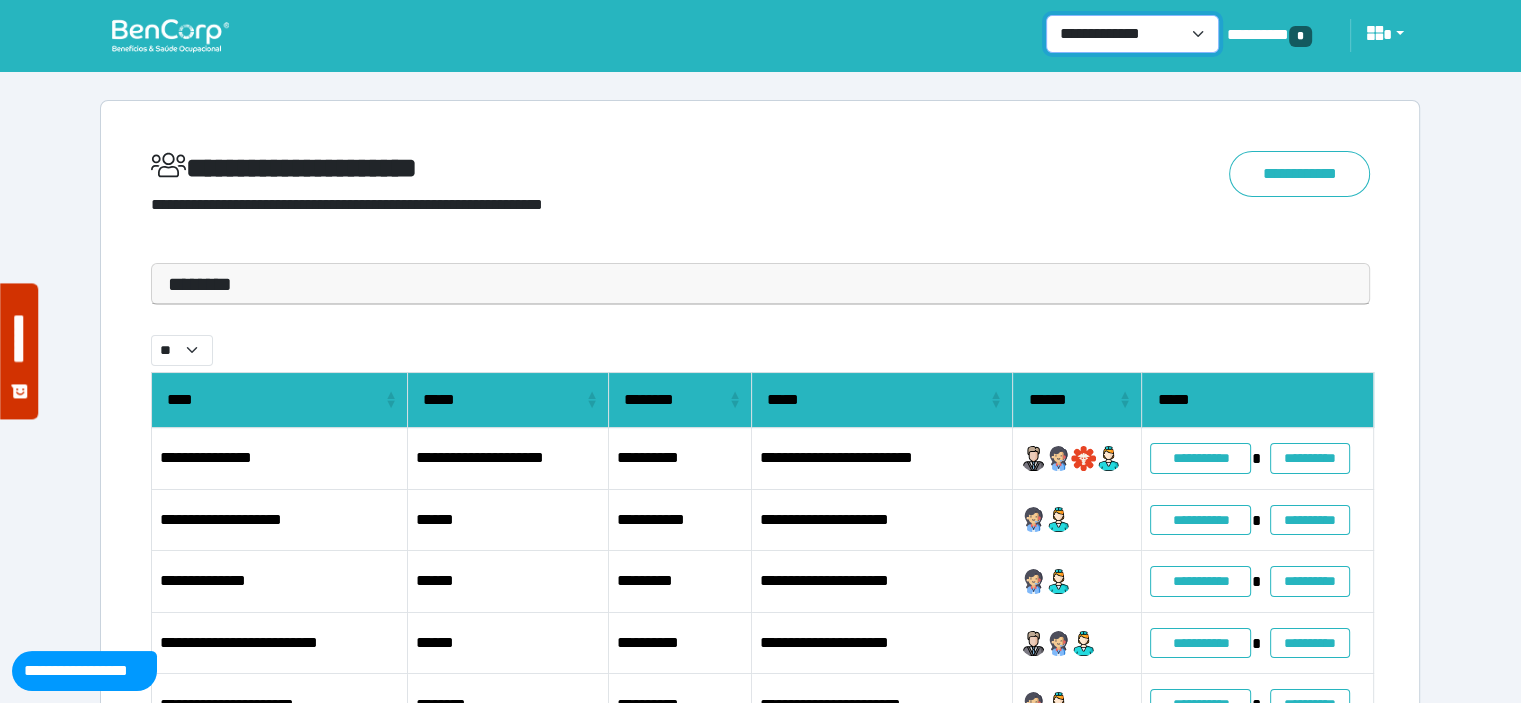 click on "**********" at bounding box center [1132, 34] 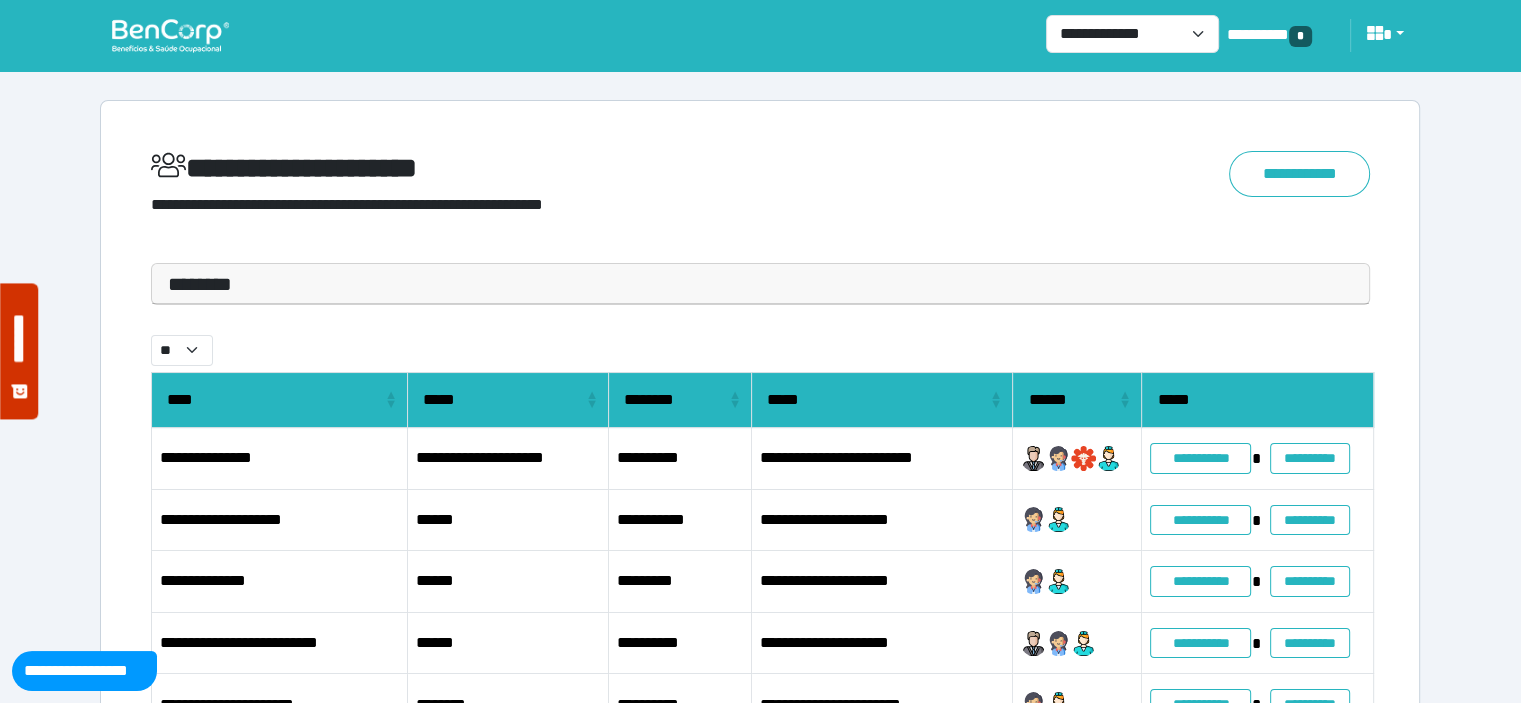 click at bounding box center [1384, 35] 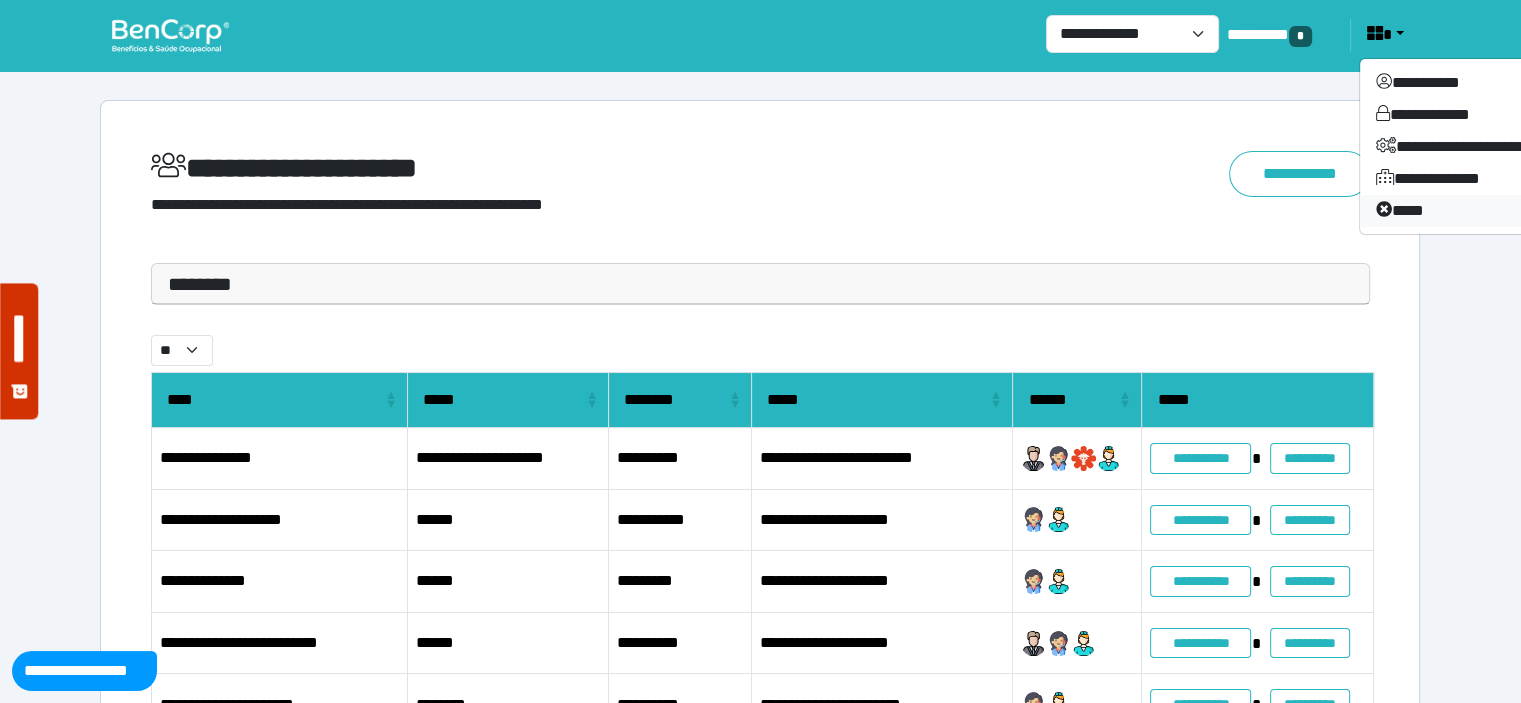 click on "****" at bounding box center [1484, 211] 